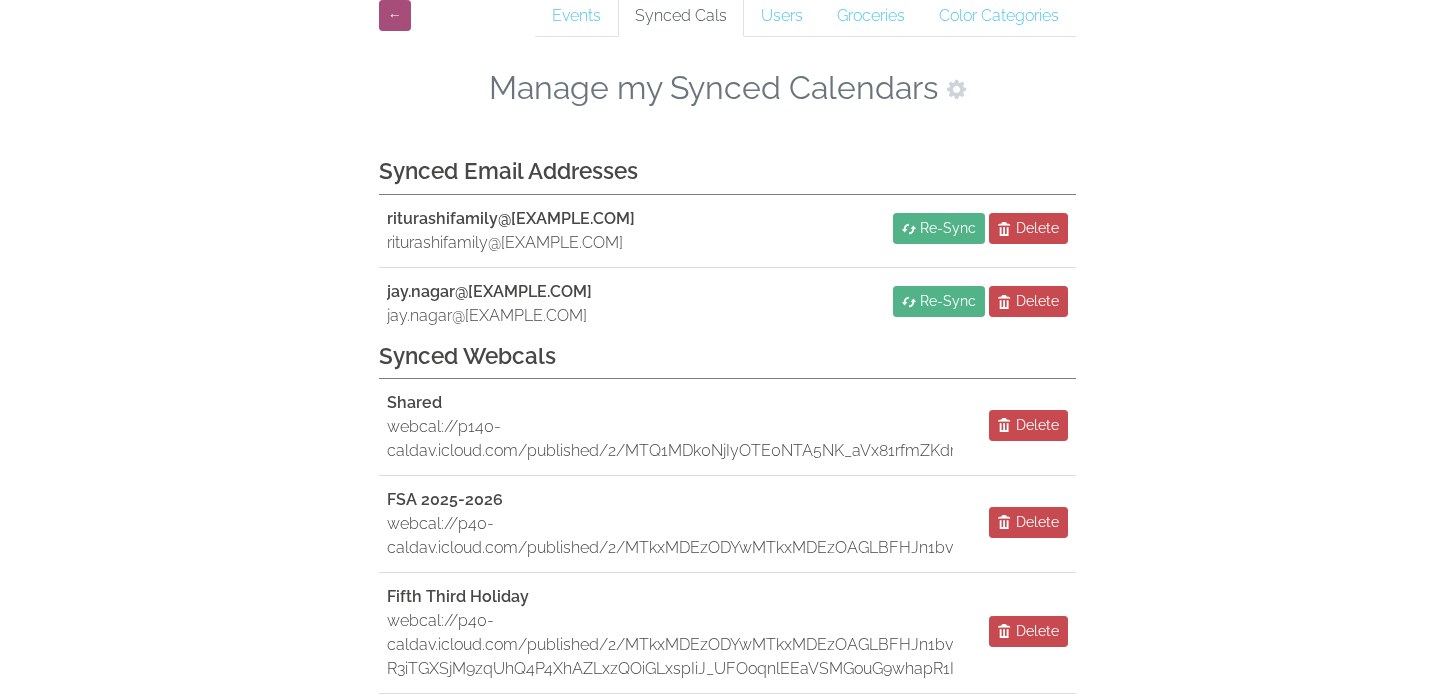 scroll, scrollTop: 89, scrollLeft: 0, axis: vertical 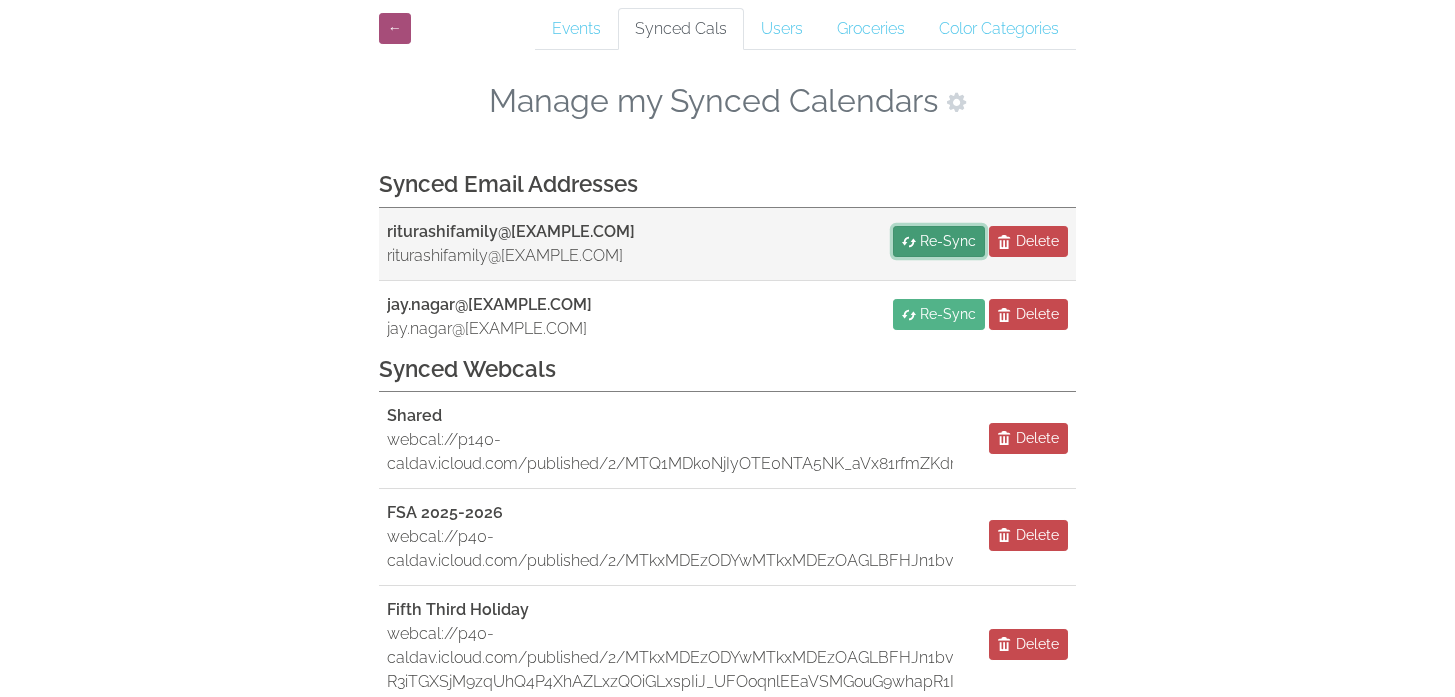 click on "Re-Sync" at bounding box center (948, 241) 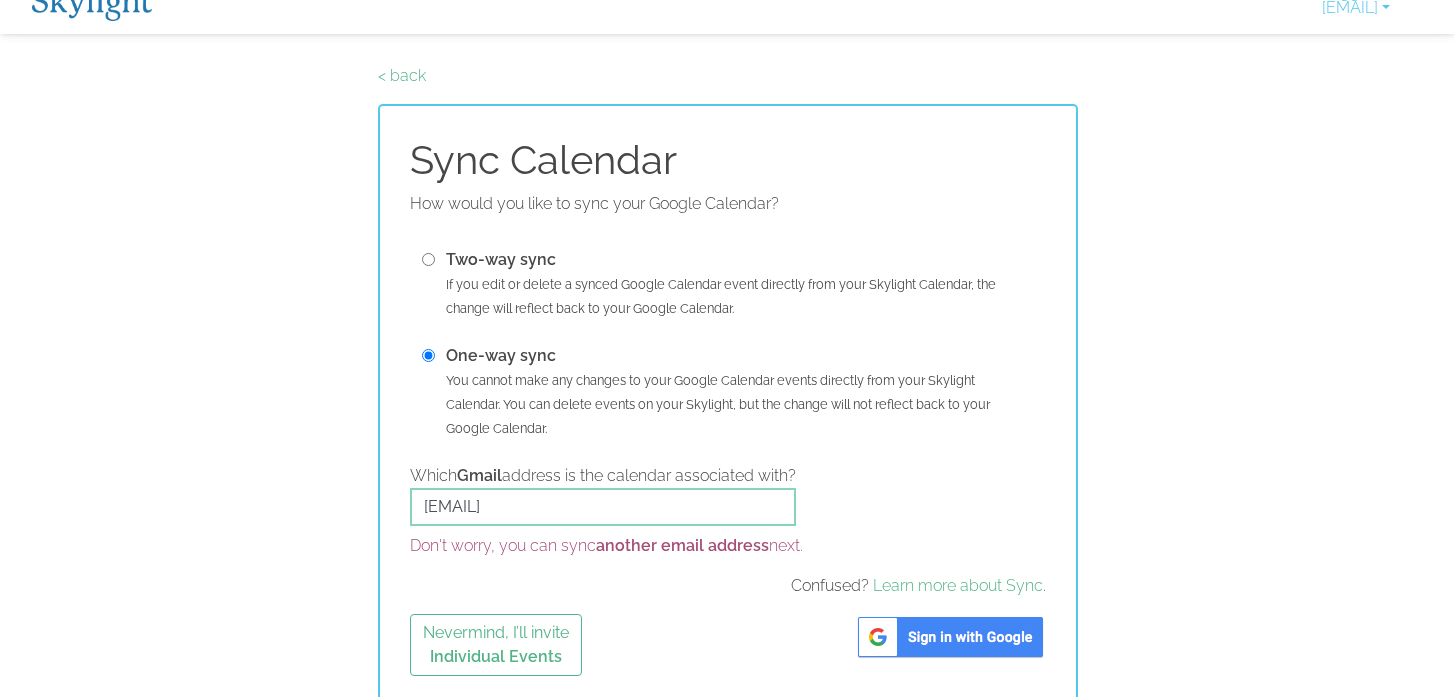 scroll, scrollTop: 36, scrollLeft: 0, axis: vertical 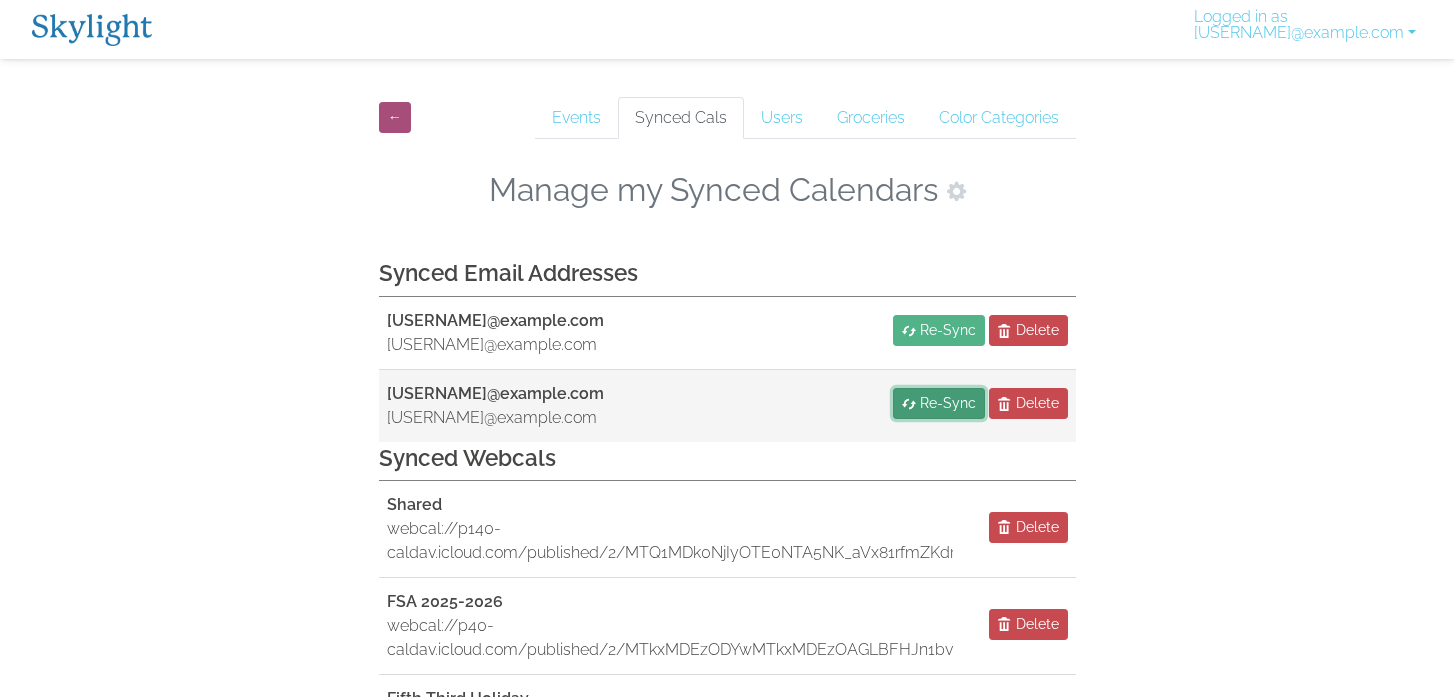 click on "Re-Sync" at bounding box center [948, 403] 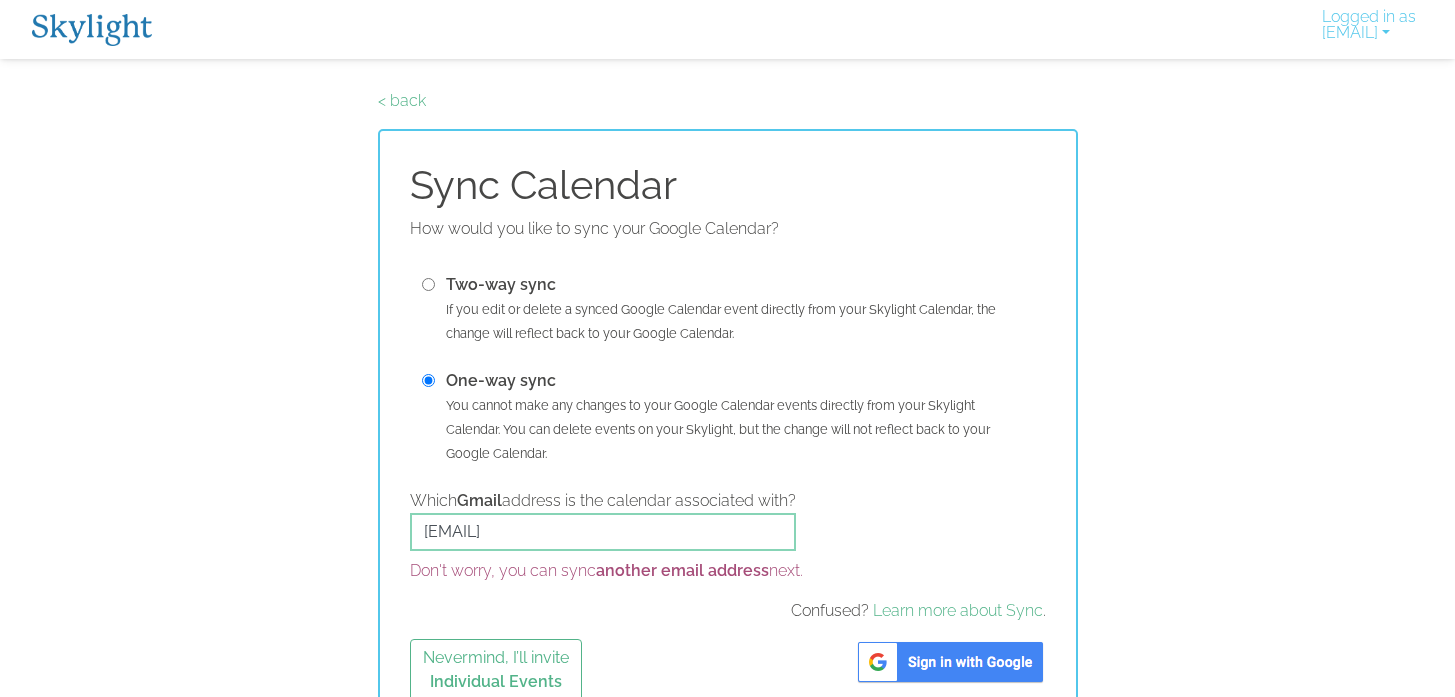 scroll, scrollTop: 0, scrollLeft: 0, axis: both 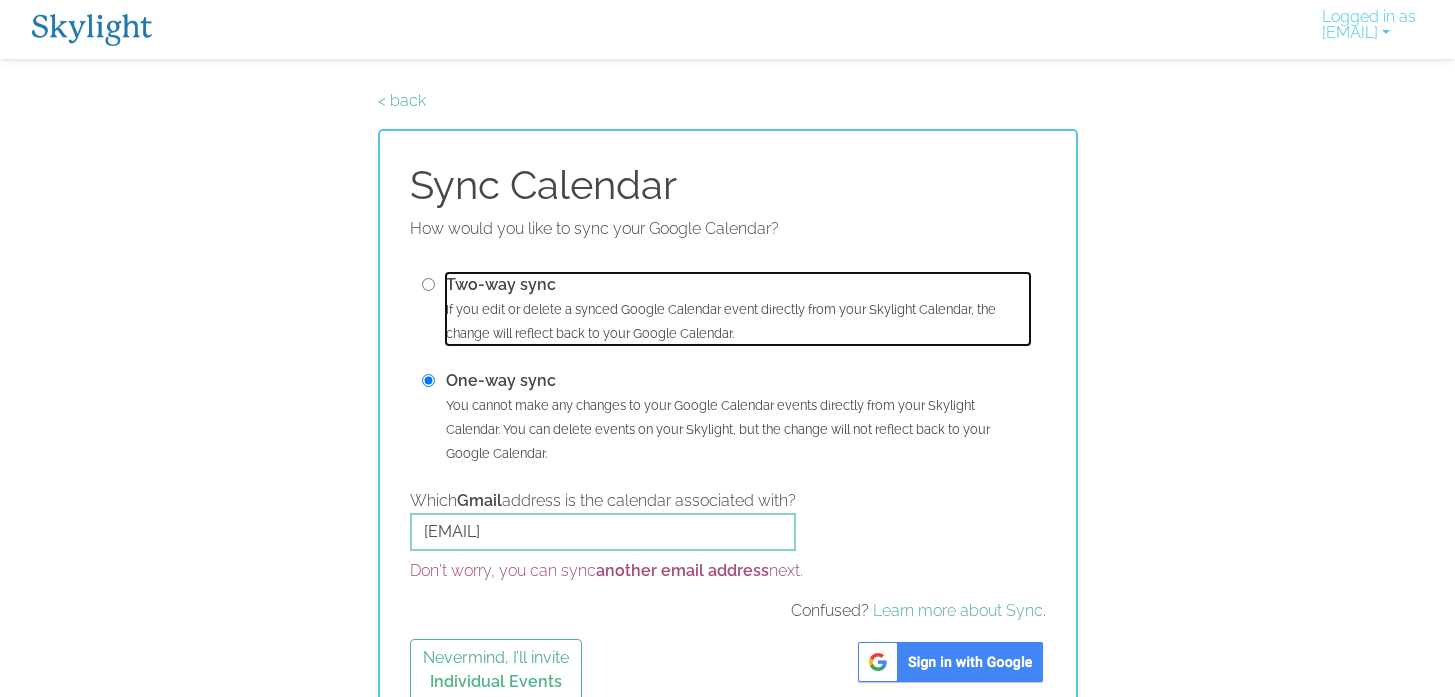 click on "Two-way sync" at bounding box center [501, 284] 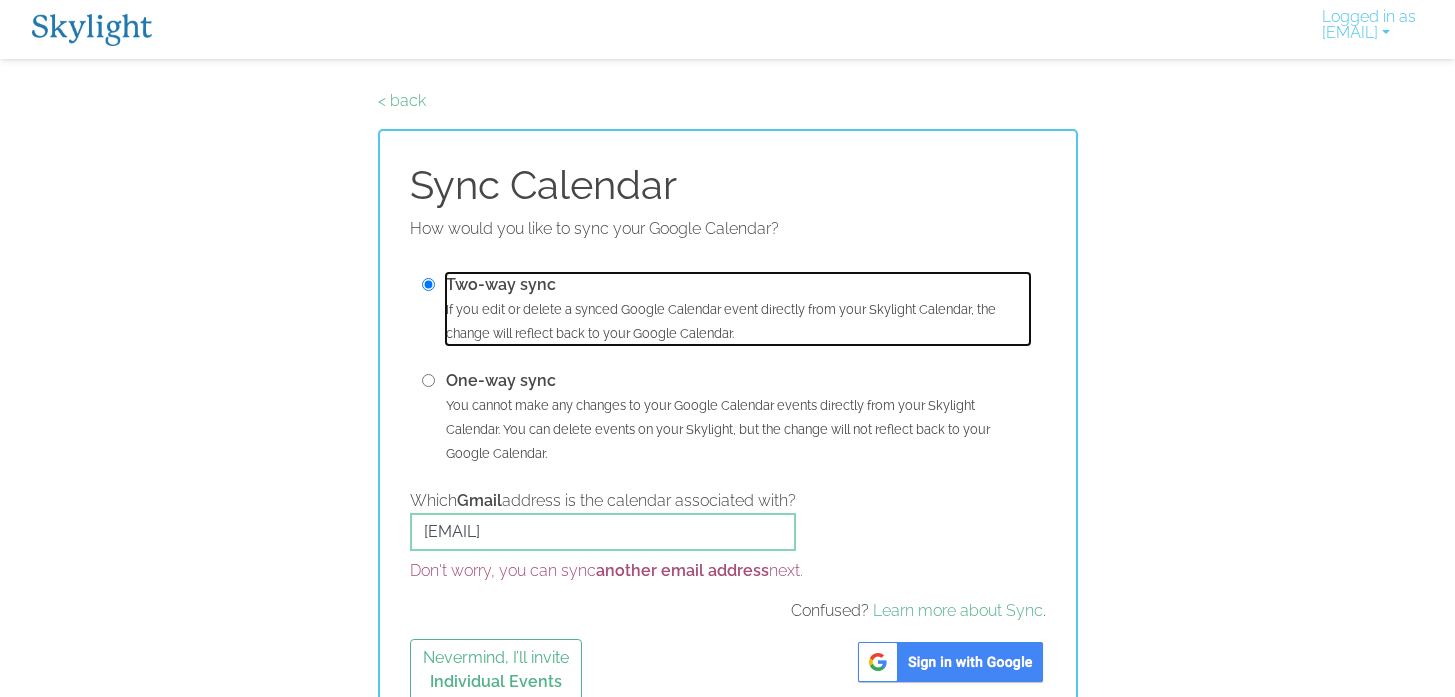 scroll, scrollTop: 36, scrollLeft: 0, axis: vertical 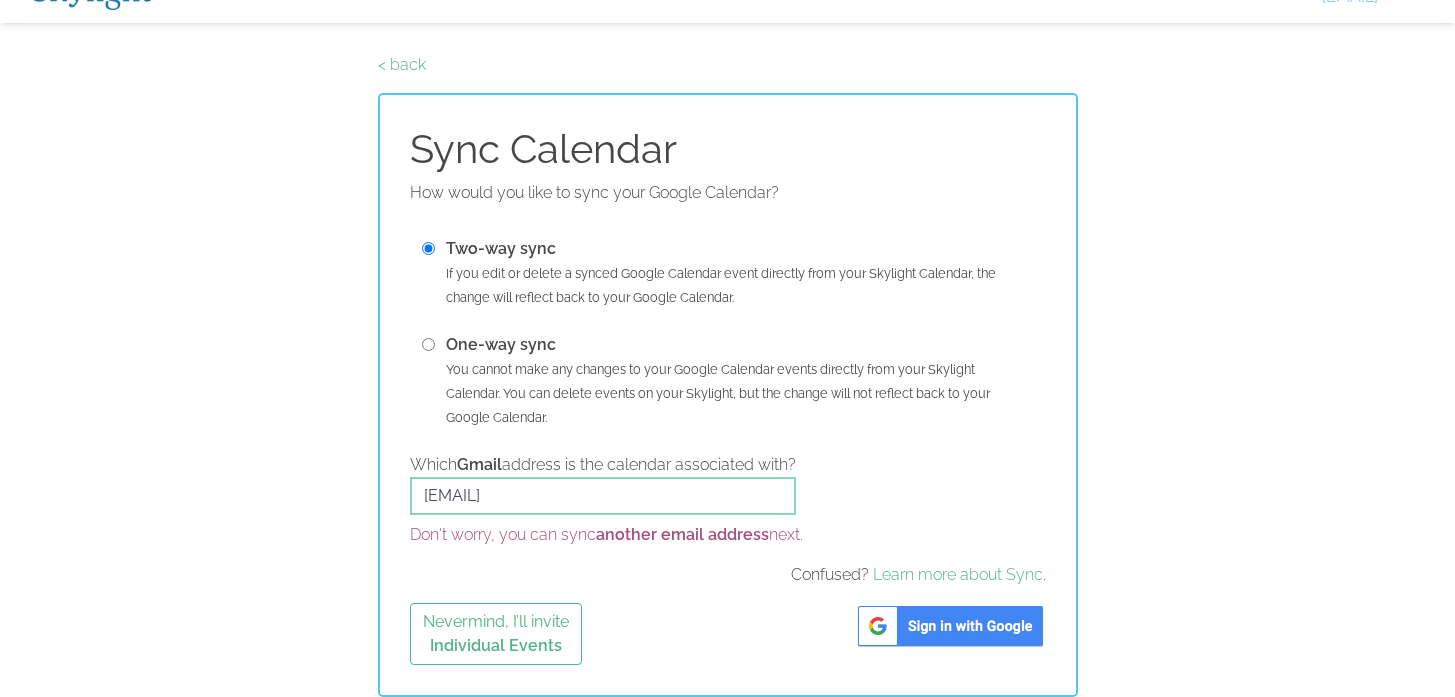 click on "< back Sync Calendar How would you like to sync your Google Calendar? Two-way sync If you edit or delete a synced Google Calendar event directly from your Skylight Calendar, the change will reflect back to your Google Calendar. One-way sync You cannot make any changes to your Google Calendar events directly from your Skylight Calendar. You can delete events on your Skylight, but the change will not reflect back to your Google Calendar. Which  Gmail  address is the calendar associated with? jay.nagar@gmail.com Don't worry, you can sync  another email address  next. Confused?   Learn more about Sync . Nevermind, I’ll invite  Individual Events" at bounding box center [727, 375] 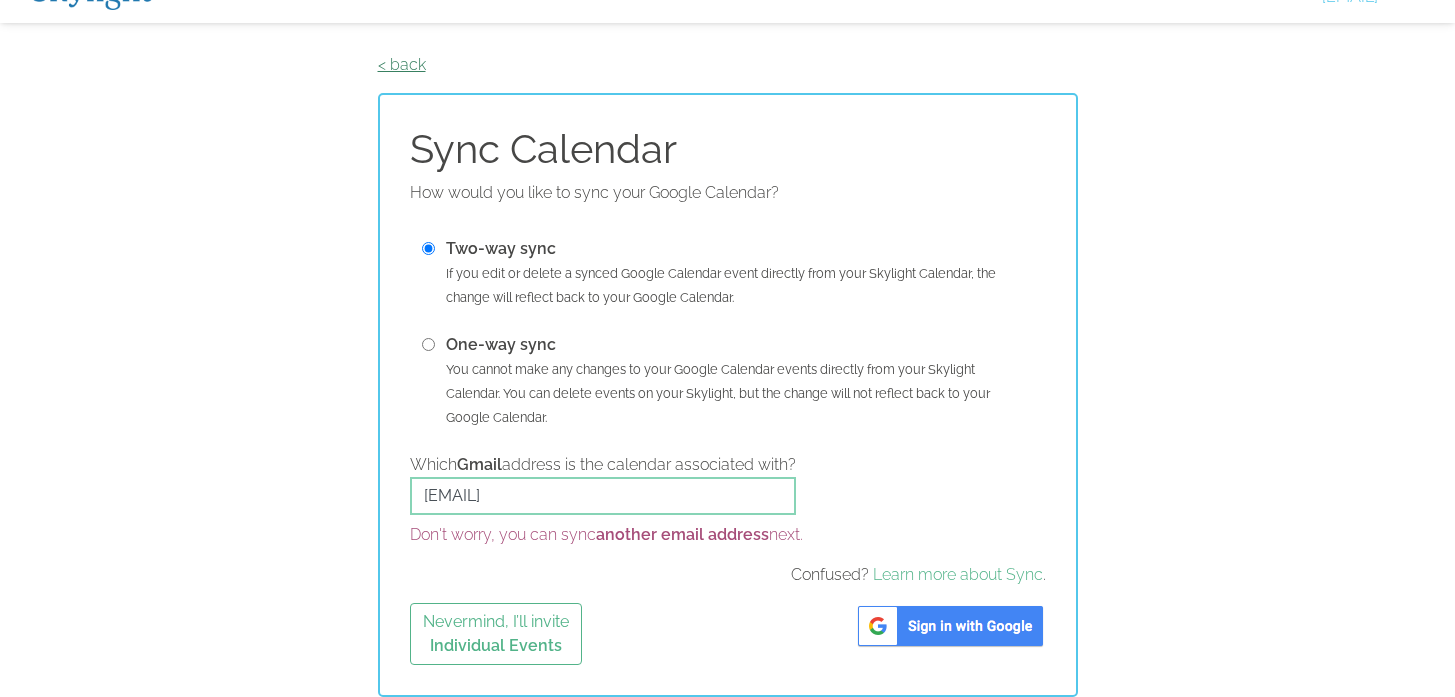 click on "< back" at bounding box center (402, 64) 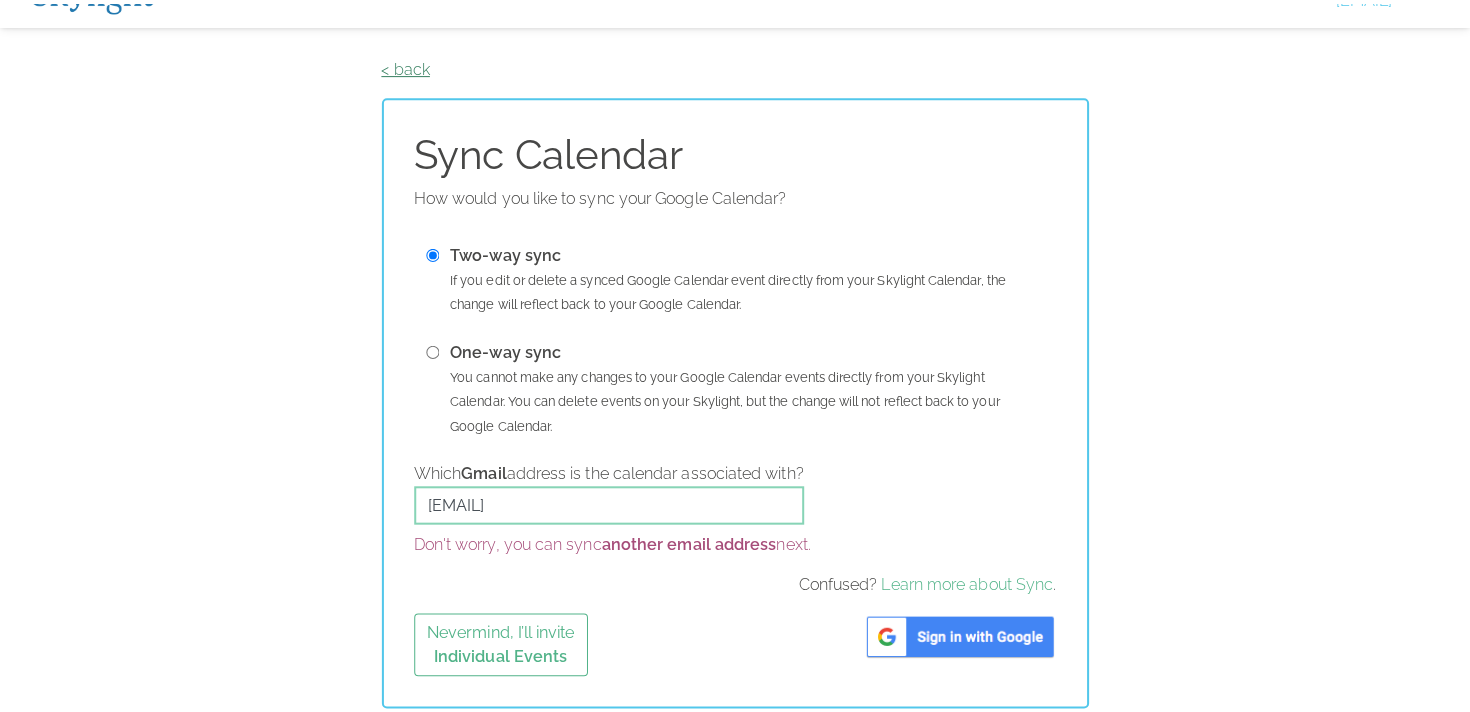 scroll, scrollTop: 0, scrollLeft: 0, axis: both 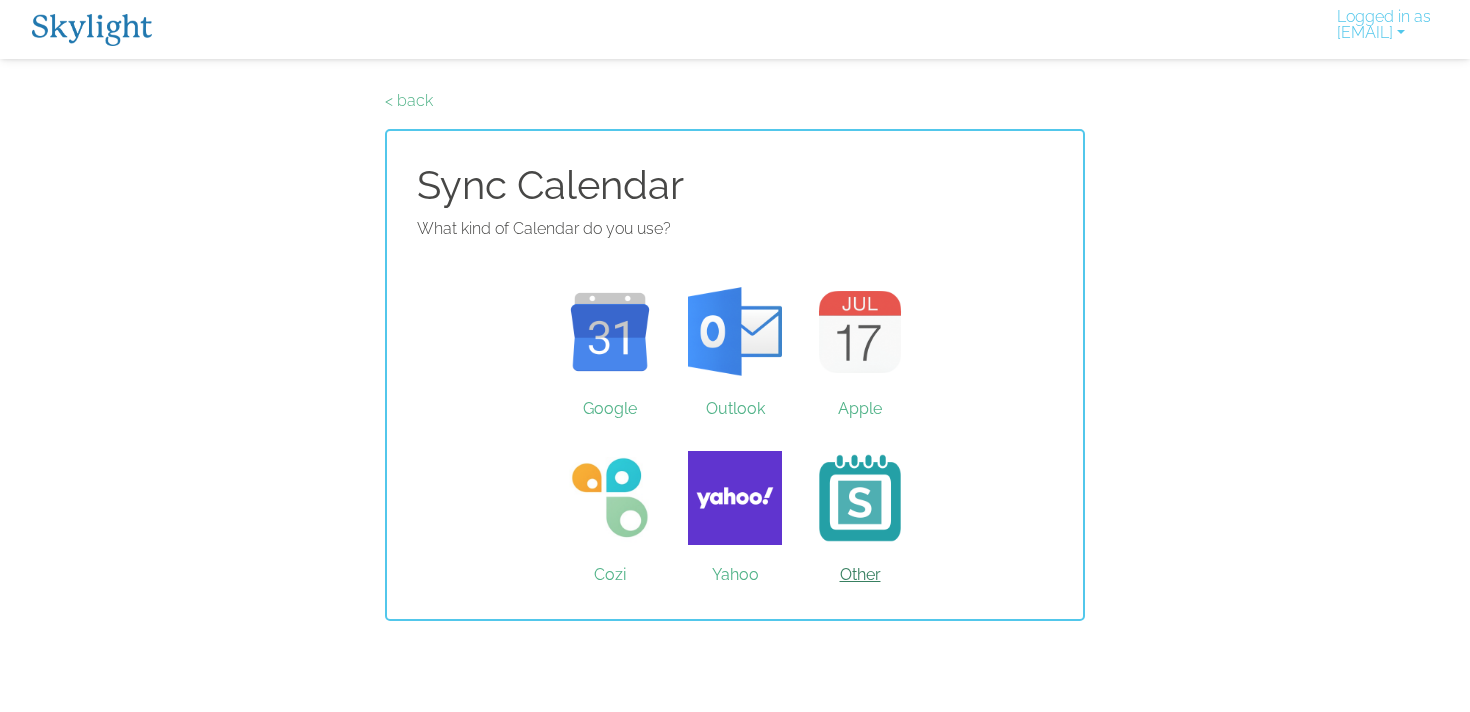 click on "Other" at bounding box center (860, 498) 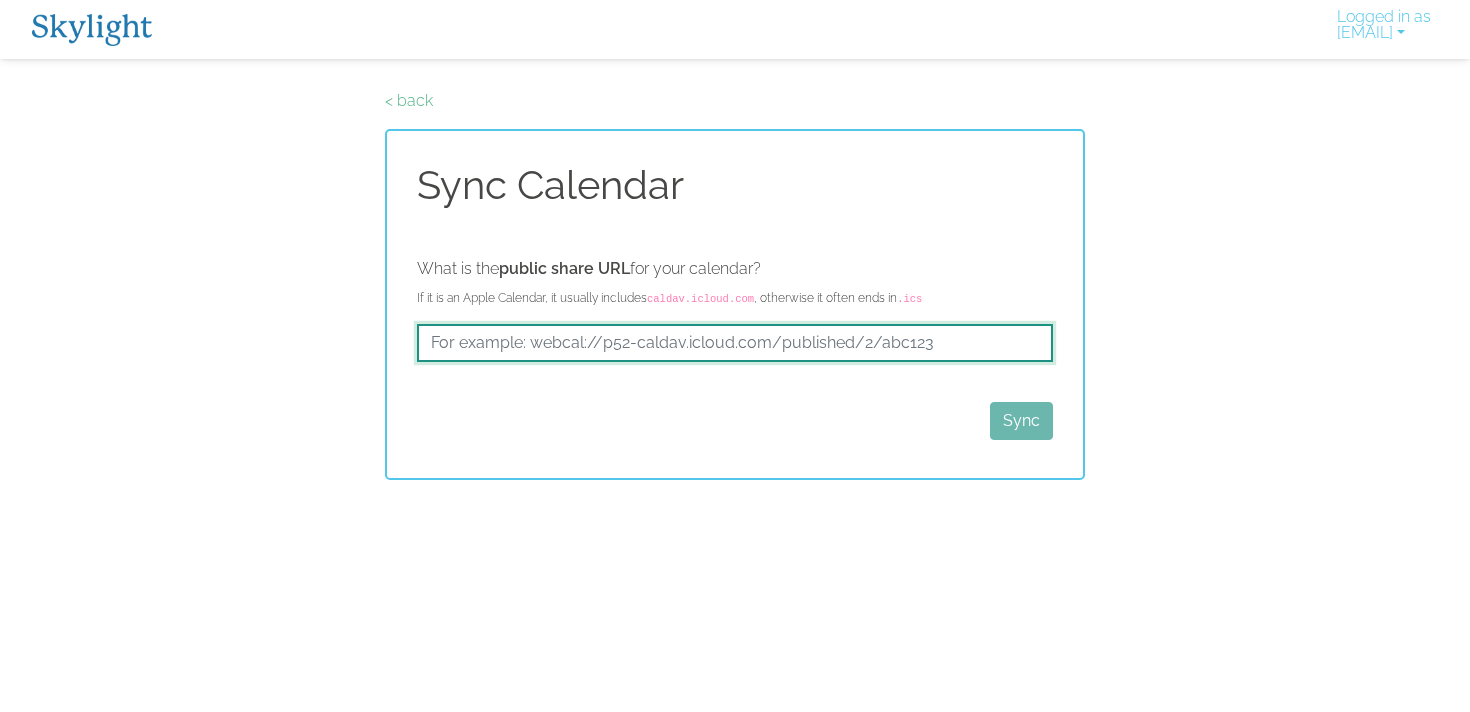 click at bounding box center (735, 343) 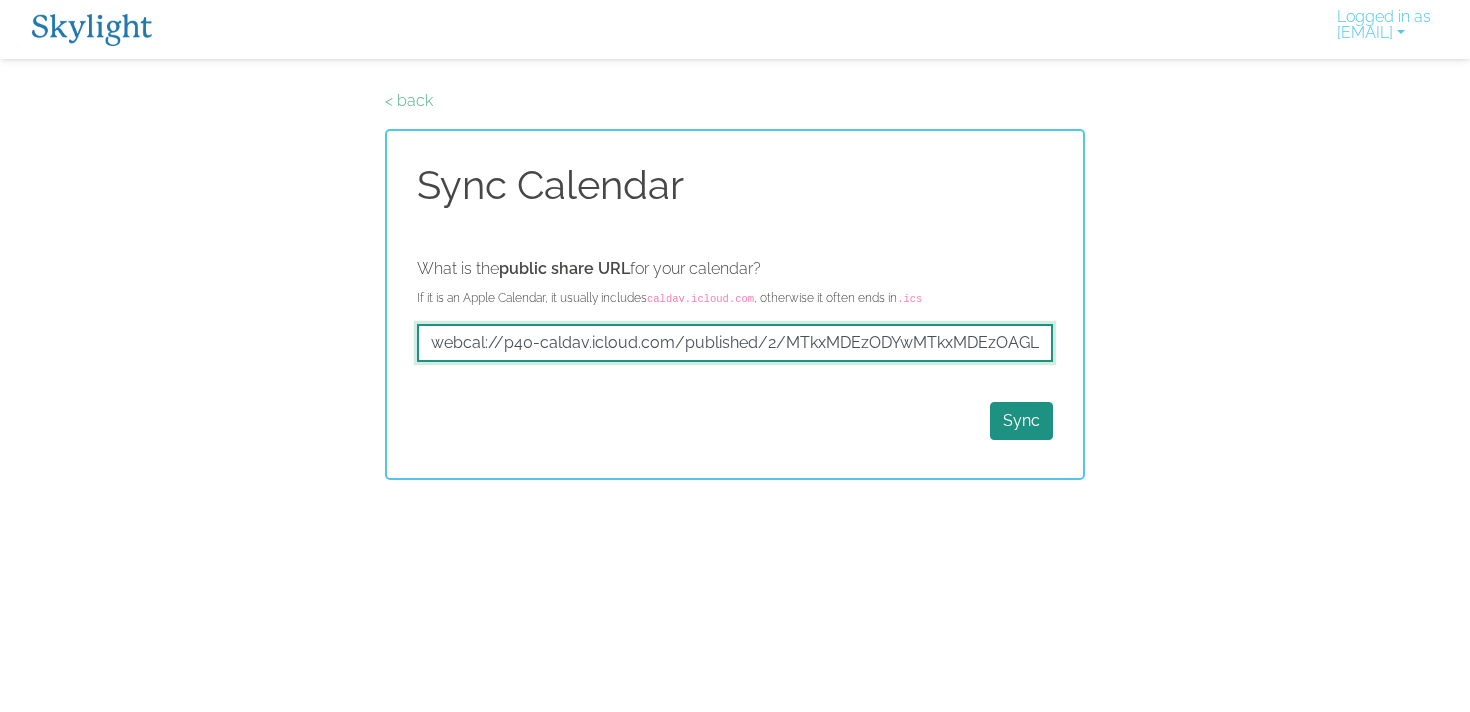 scroll, scrollTop: 0, scrollLeft: 779, axis: horizontal 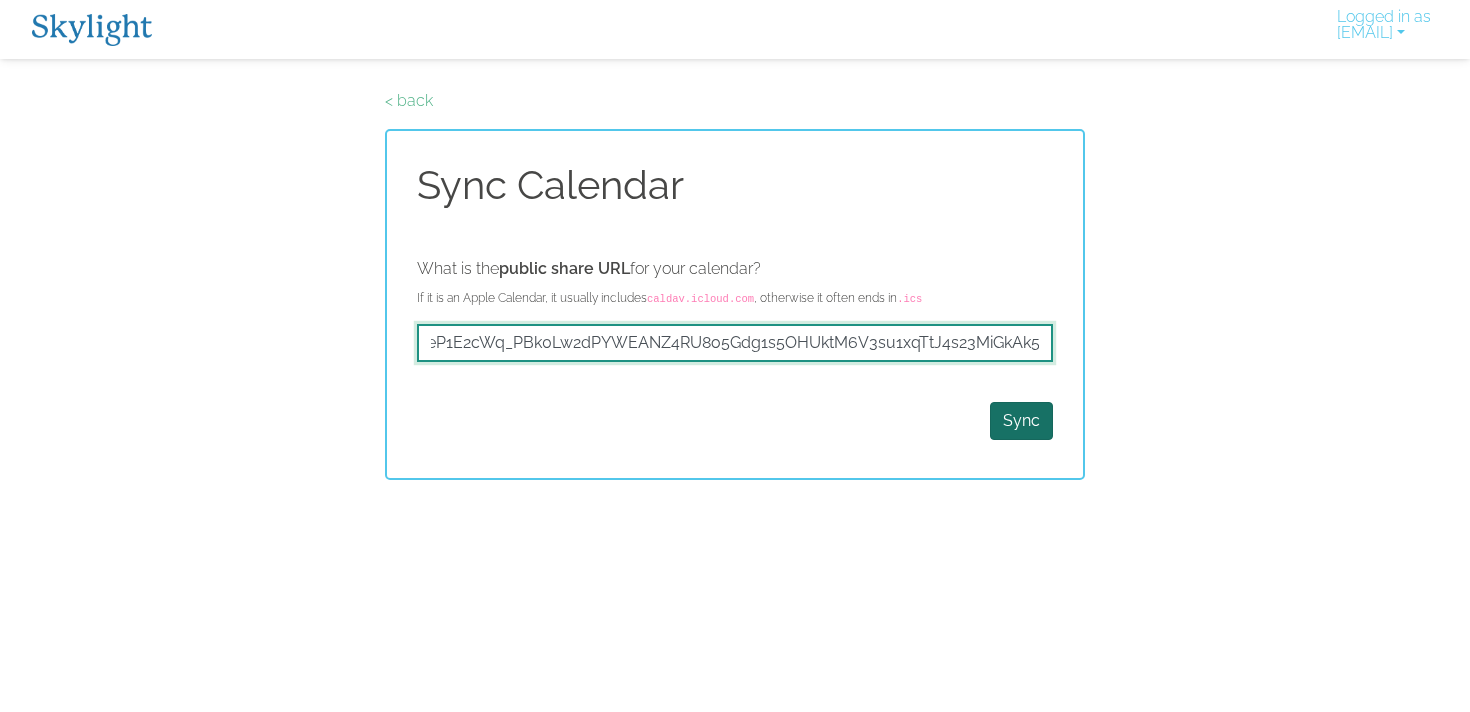 type on "webcal://p40-caldav.icloud.com/published/2/MTkxMDEzODYwMTkxMDEzOAGLBFHJn1bvFPqnsb44_0eP1E2cWq_PBk0Lw2dPYWEANZ4RU8o5Gdg1s5OHUktM6V3su1xqTtJ4s23MiGkAk5s" 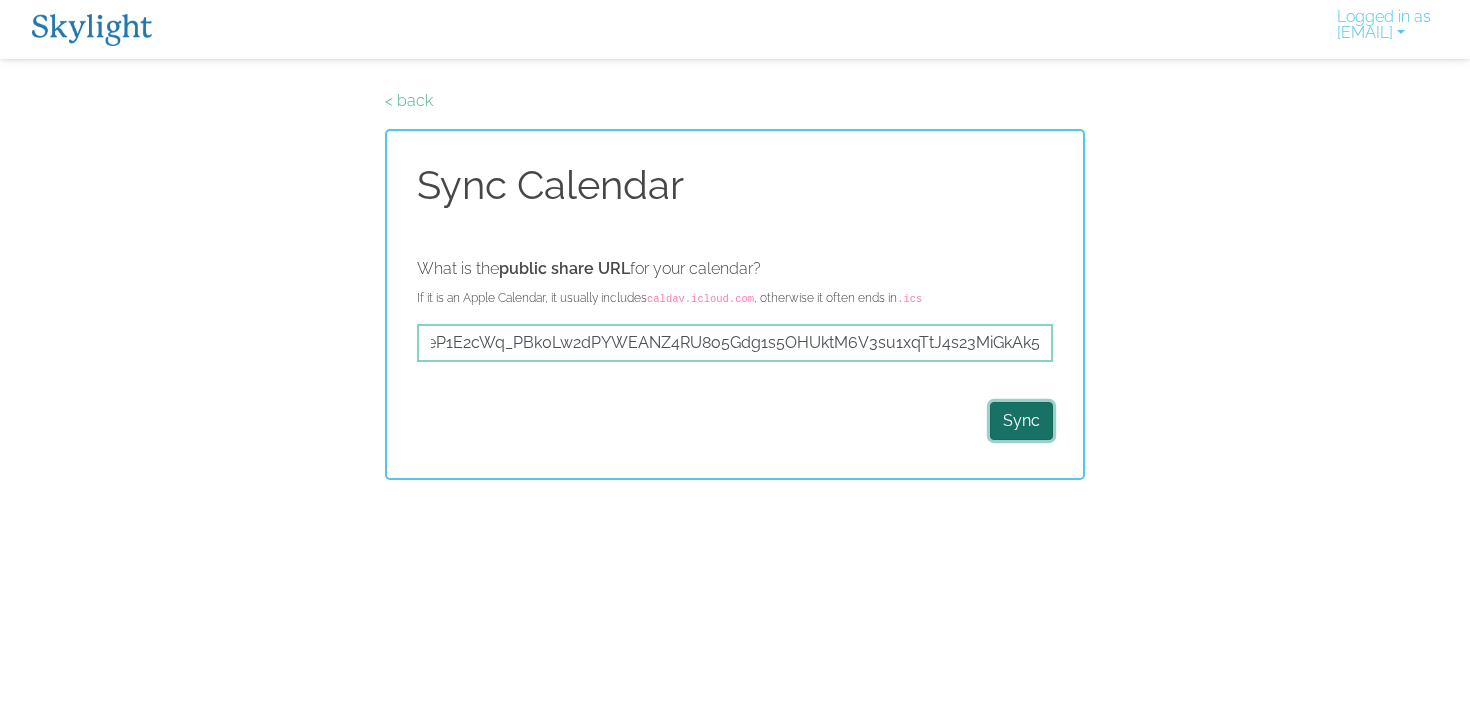 click on "Sync" at bounding box center (1021, 421) 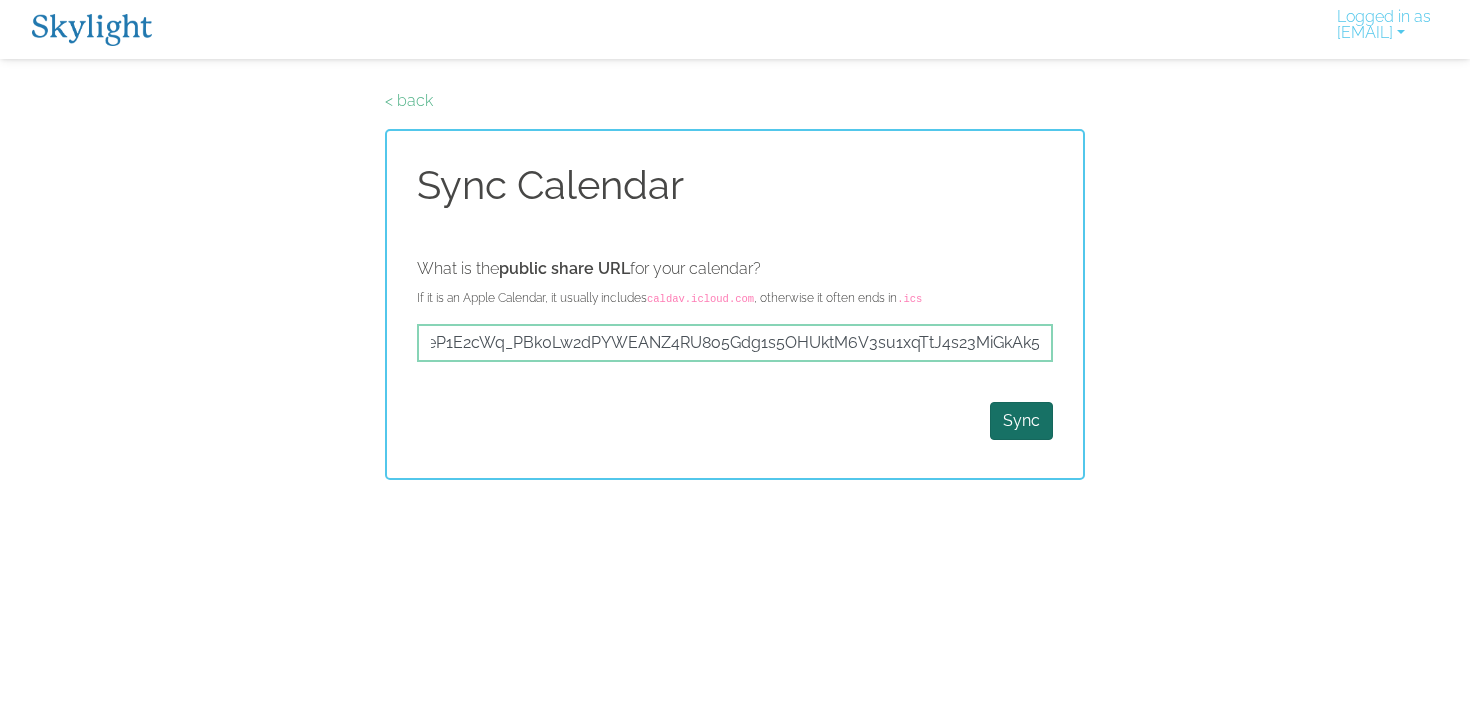 scroll, scrollTop: 0, scrollLeft: 0, axis: both 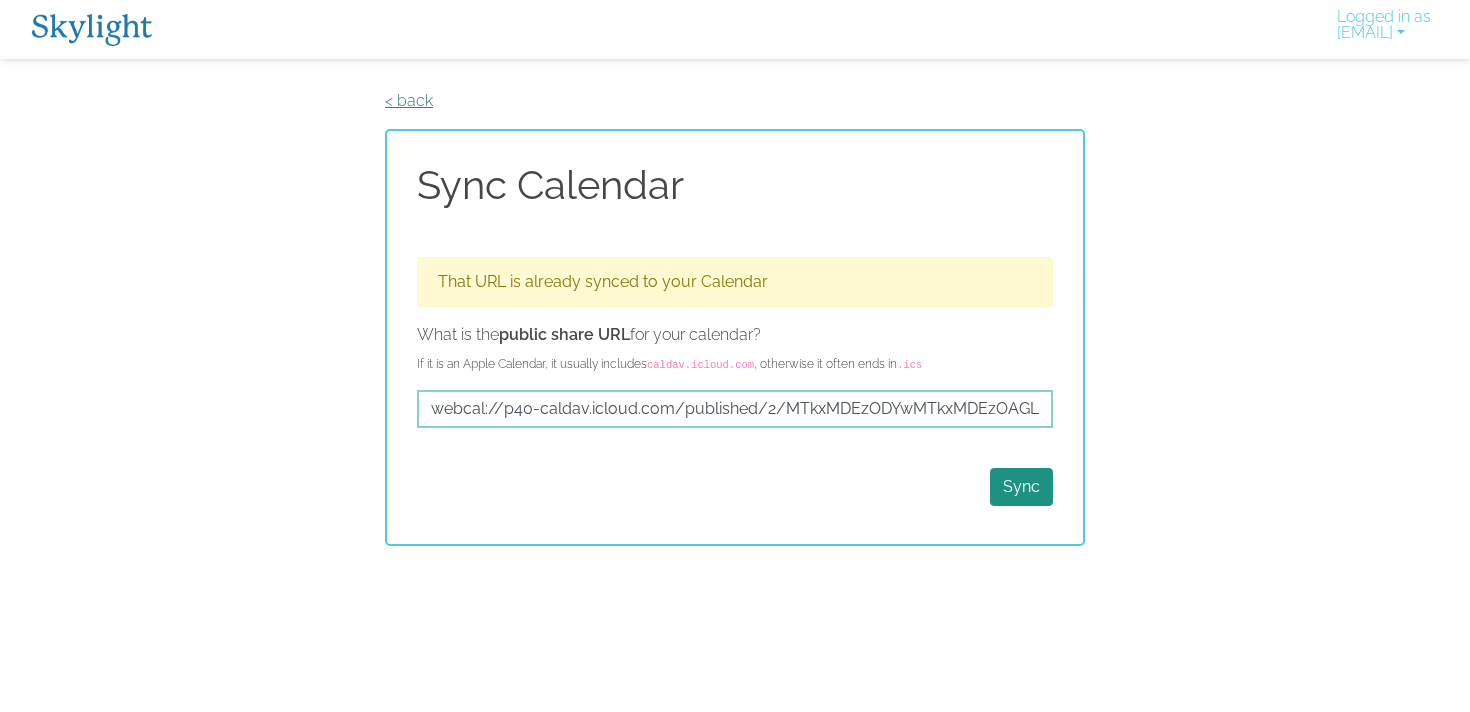 click on "< back" at bounding box center [409, 100] 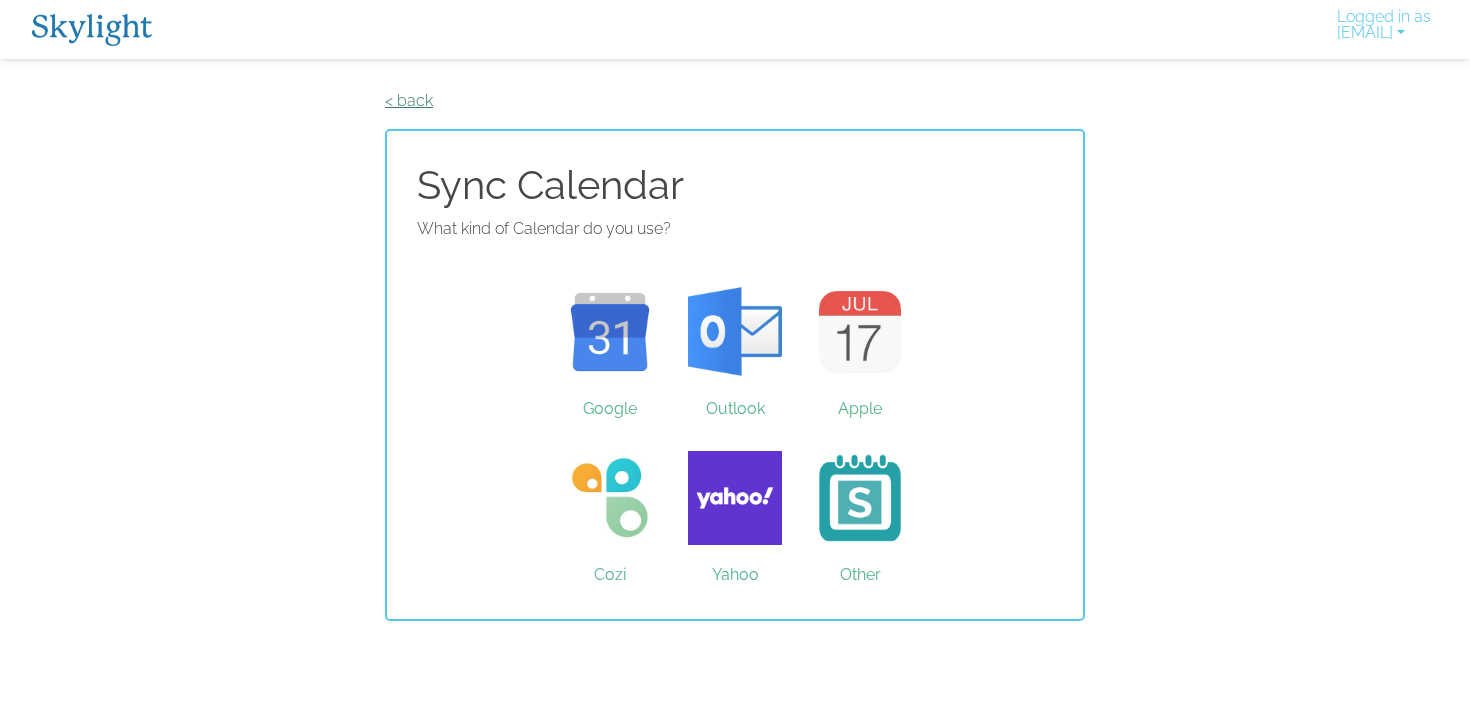 click on "< back" at bounding box center [409, 100] 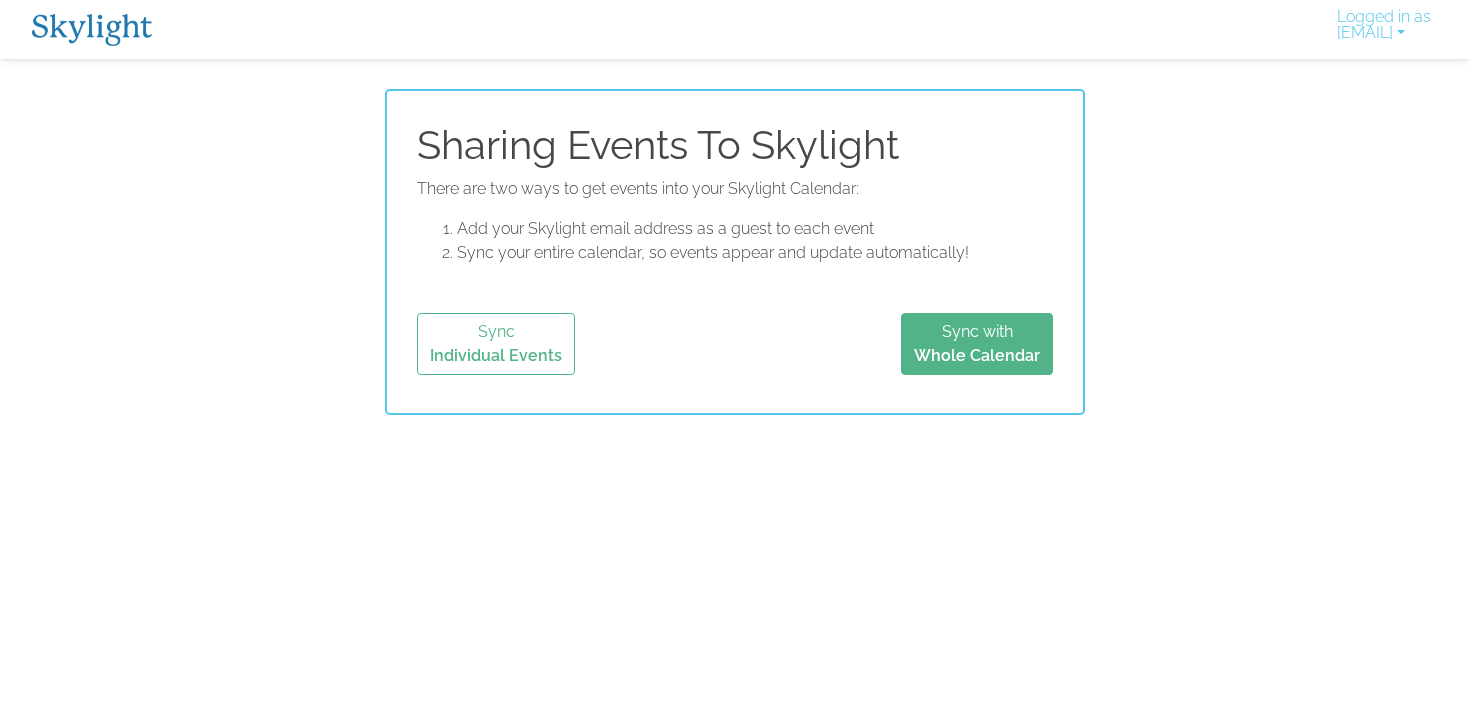 click at bounding box center [92, 30] 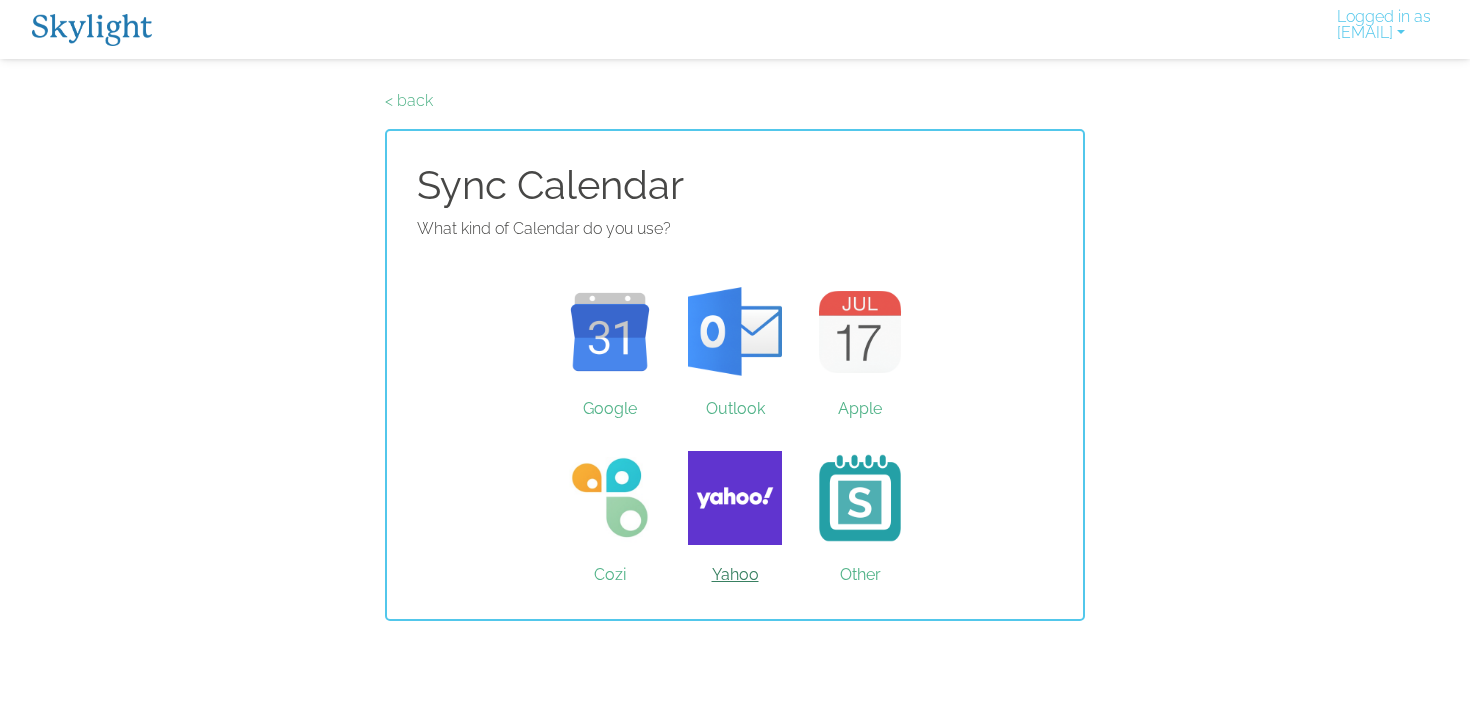 scroll, scrollTop: 0, scrollLeft: 0, axis: both 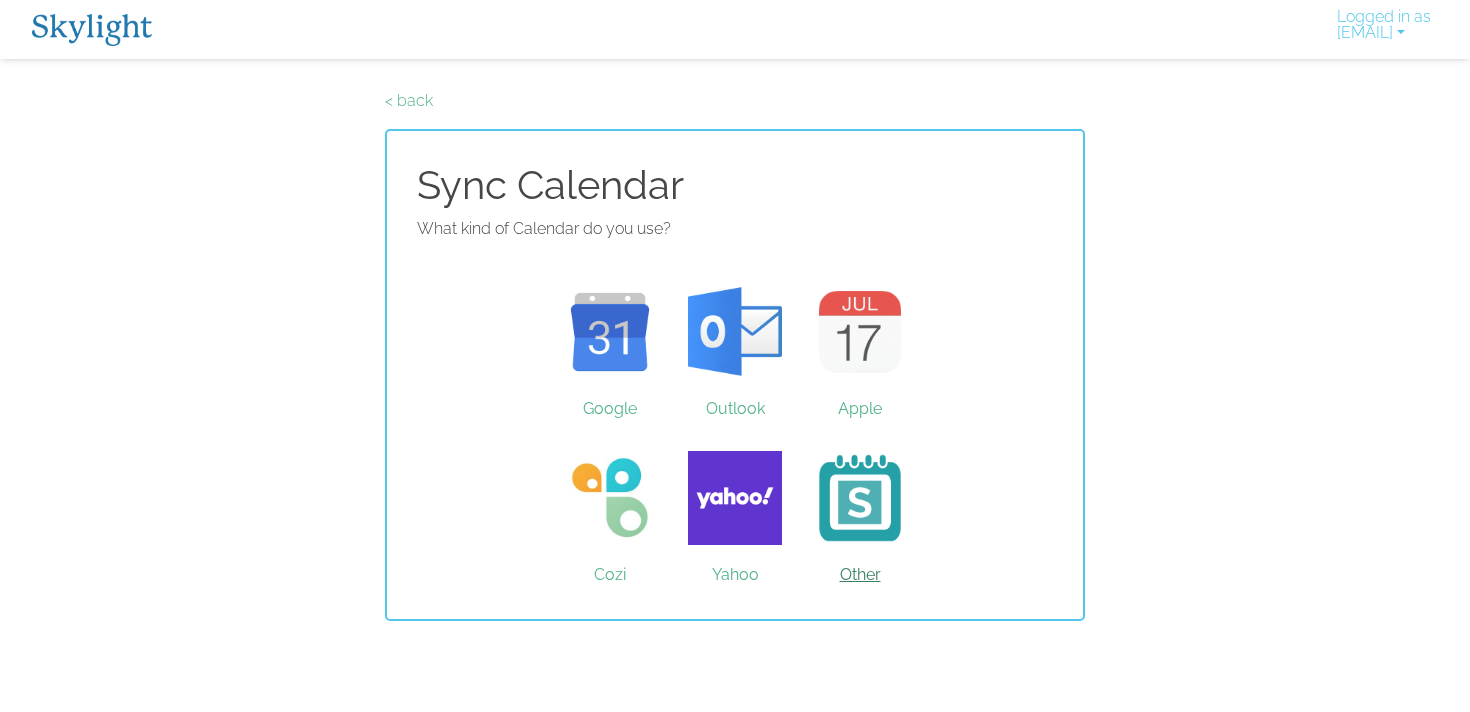 click on "Other" at bounding box center [860, 498] 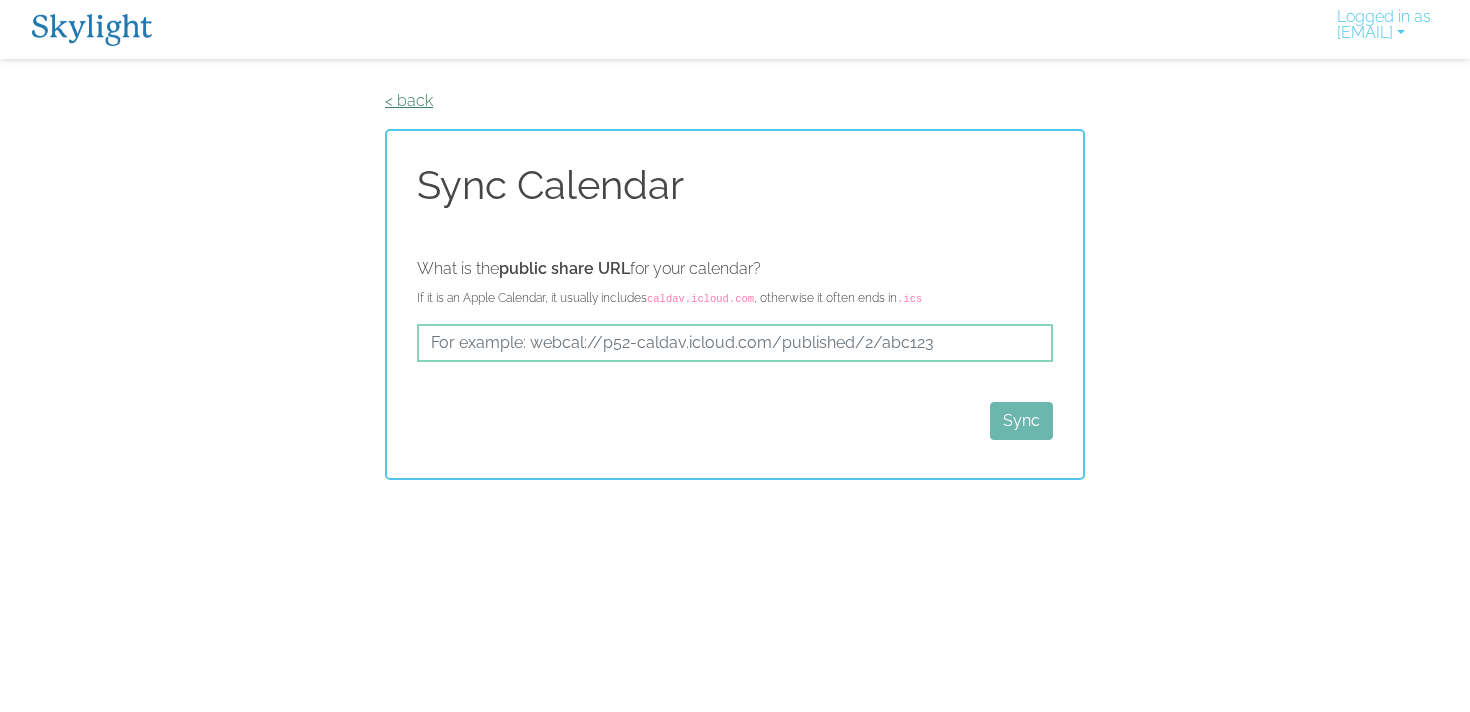 click on "< back" at bounding box center [409, 100] 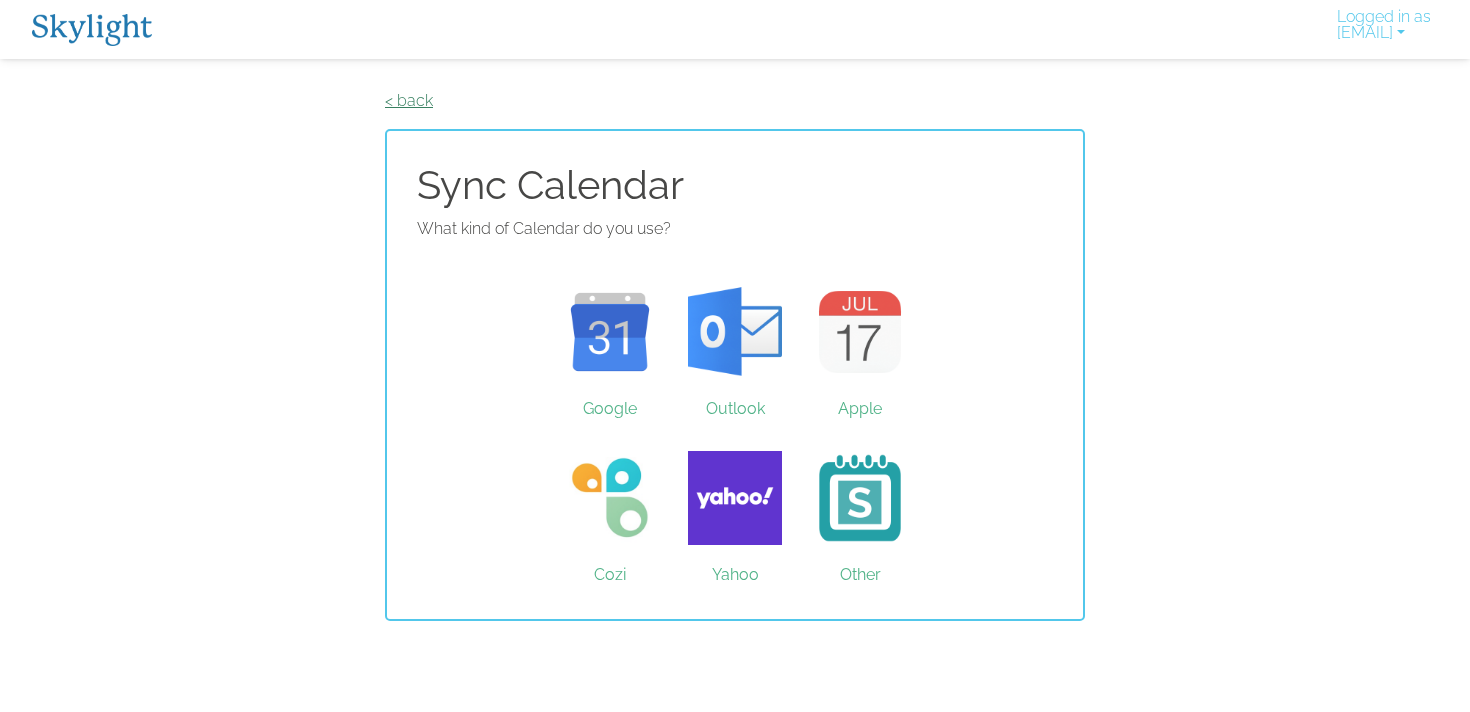 click on "< back" at bounding box center [409, 100] 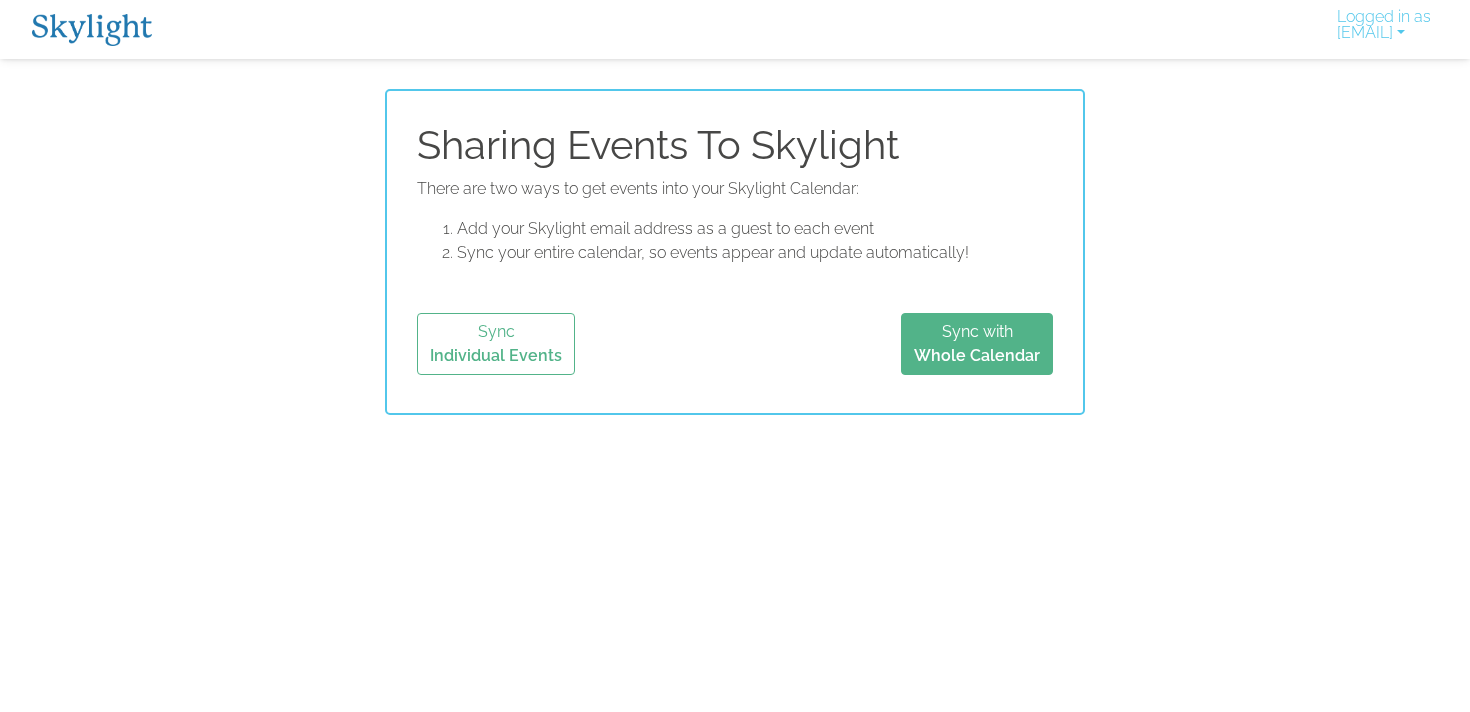click at bounding box center (92, 30) 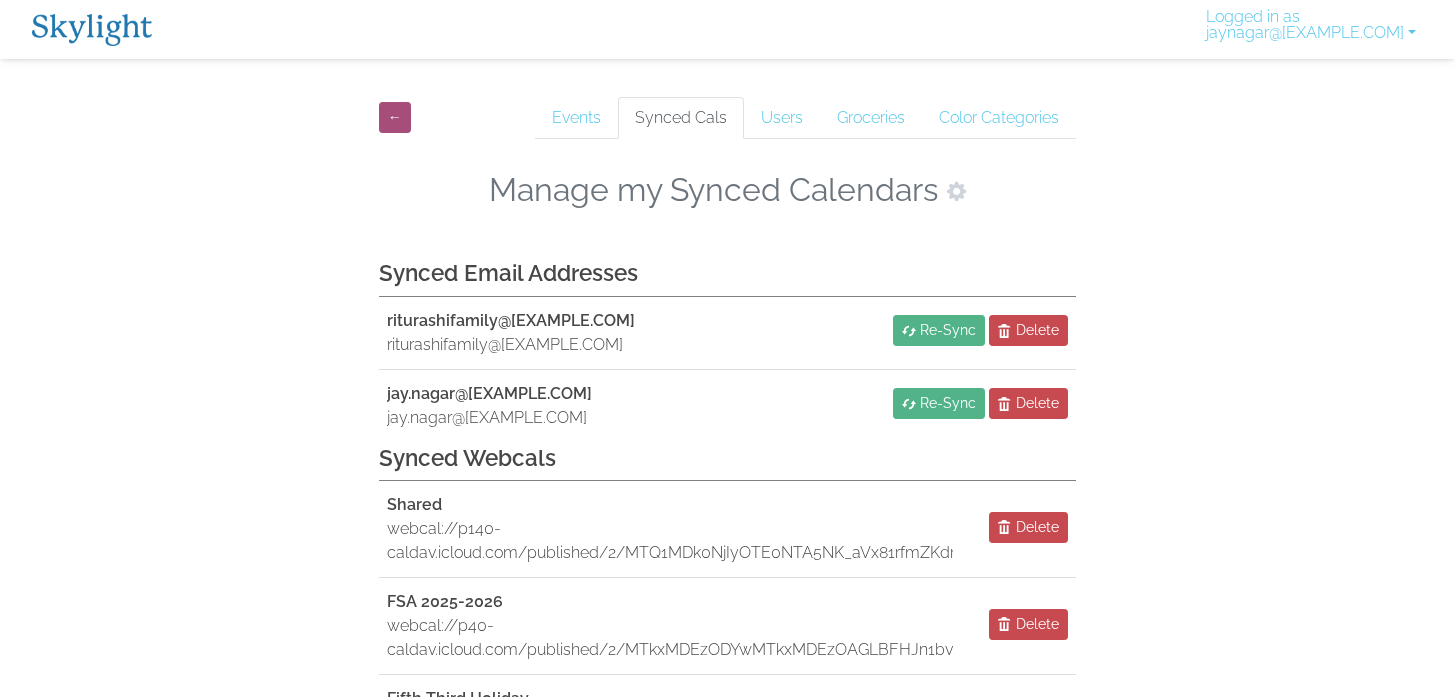 scroll, scrollTop: 0, scrollLeft: 0, axis: both 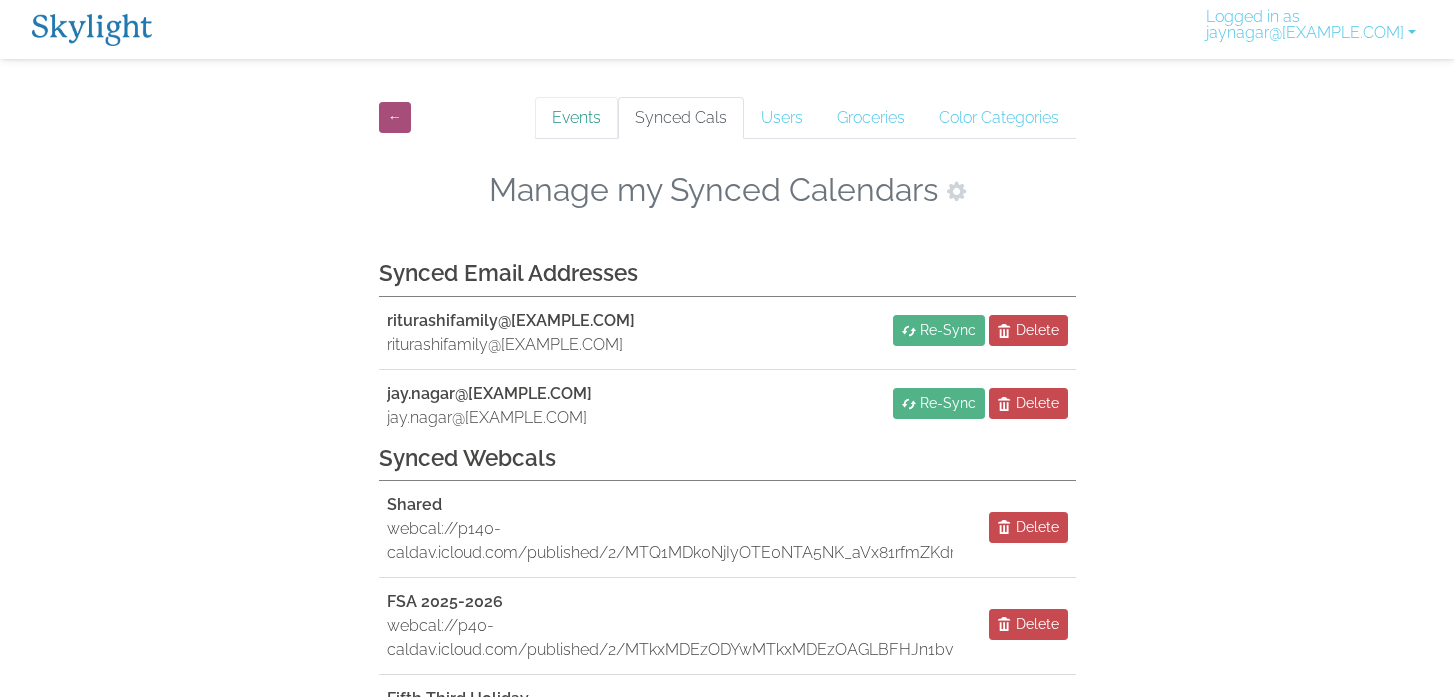 click on "Events" at bounding box center (576, 118) 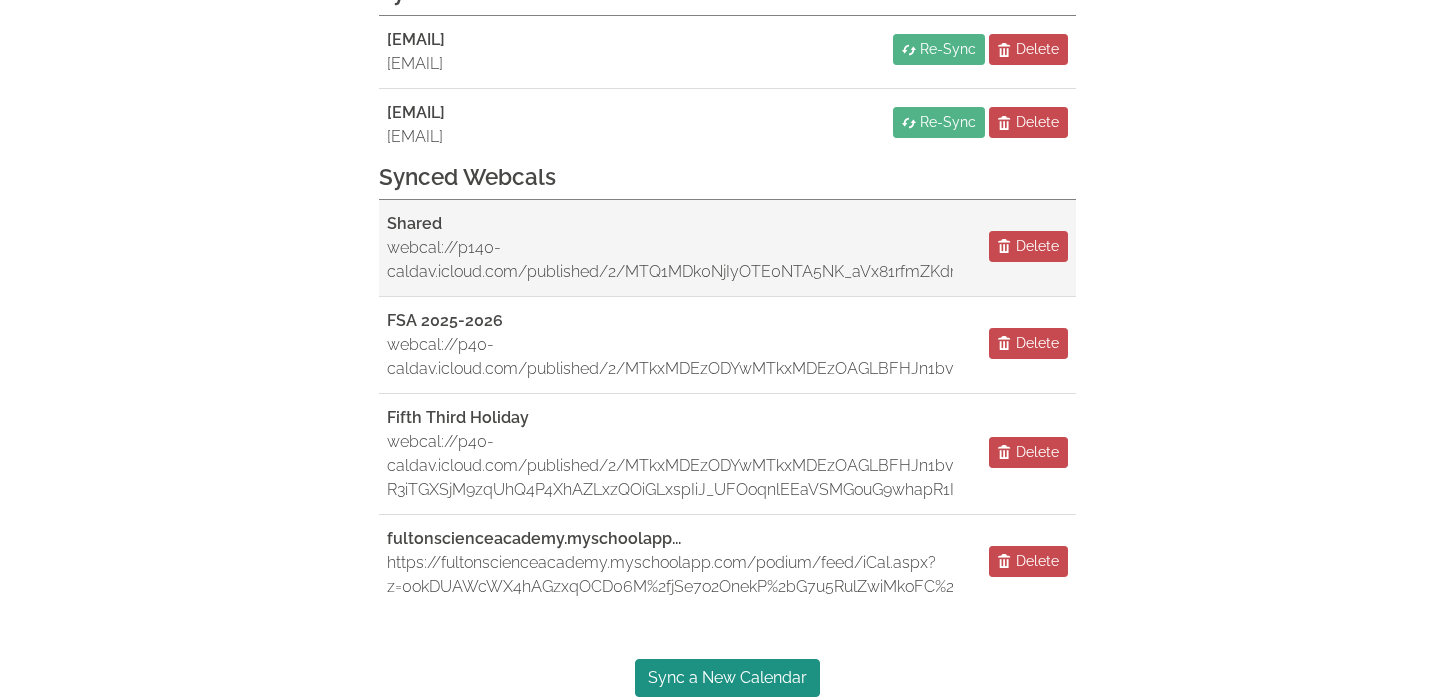 scroll, scrollTop: 341, scrollLeft: 0, axis: vertical 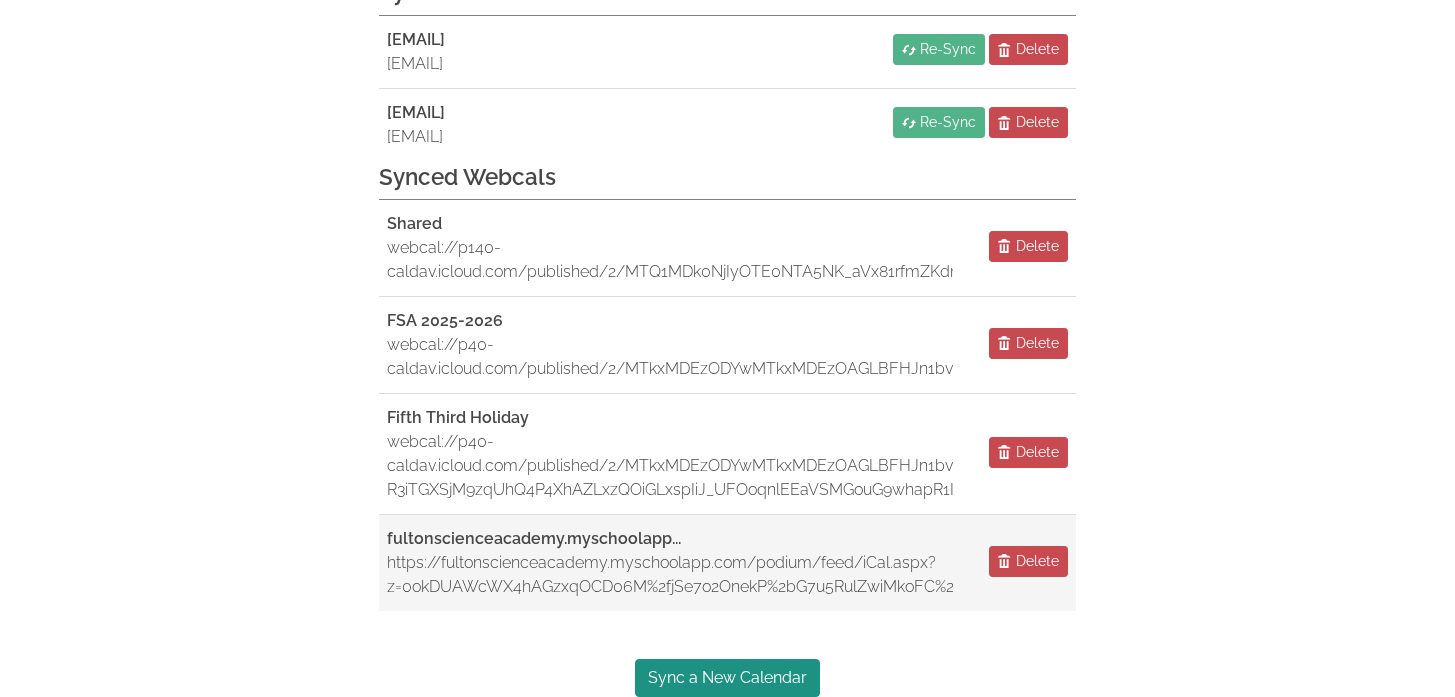 click on "https://fultonscienceacademy.myschoolapp.com/podium/feed/iCal.aspx?z=0okDUAWcWX4hAGzxqOCD06M%2fjSe7o2OnekP%2bG7u5RulZwiMkoFC%2fmWV7OtNanOco2avvPsileSxnvBG7rs2Vjw%3d%3d" at bounding box center [670, 575] 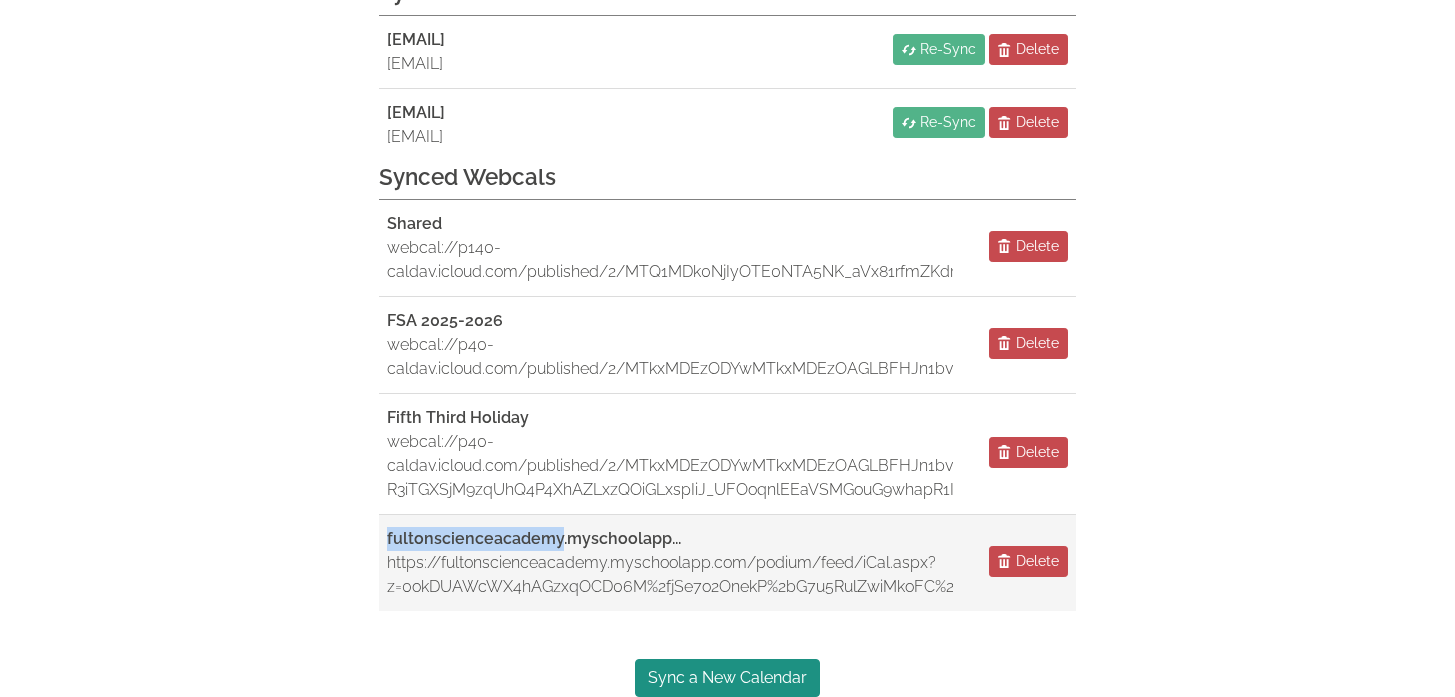 click on "fultonscienceacademy.myschoolapp..." at bounding box center (534, 538) 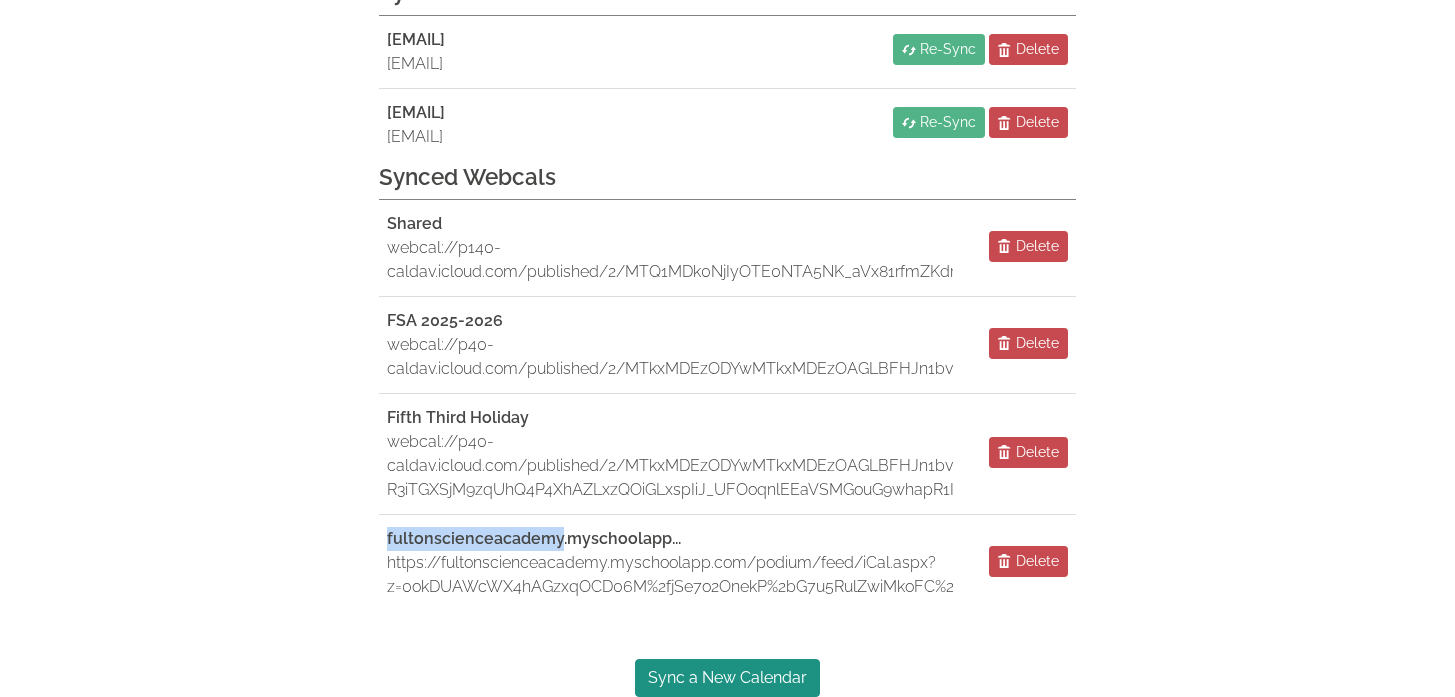 click on "← Events Synced Cals Users Groceries Color Categories Manage my Synced Calendars Synced Email Addresses riturashifamily@gmail.com riturashifamily@gmail.com  Re-Sync  Delete jay.nagar@gmail.com jay.nagar@gmail.com  Re-Sync  Delete Synced Webcals Shared webcal://p140-caldav.icloud.com/published/2/MTQ1MDk0NjIyOTE0NTA5NK_aVx81rfmZKdrjCAR_pR7KCyEgN_oWBQptXH9p_IrlrvHbEBUFg0jzR0evrP1HpBmknZIRmSpITYGFwphizoc  Delete FSA 2025-2026 webcal://p40-caldav.icloud.com/published/2/MTkxMDEzODYwMTkxMDEzOAGLBFHJn1bvFPqnsb44_0eP1E2cWq_PBk0Lw2dPYWEANZ4RU8o5Gdg1s5OHUktM6V3su1xqTtJ4s23MiGkAk5s  Delete Fifth Third Holiday webcal://p40-caldav.icloud.com/published/2/MTkxMDEzODYwMTkxMDEzOAGLBFHJn1bvFPqnsb44_0db-R3iTGXSjM9zqUhQ4P4XhAZLxzQOiGLxspIiJ_UFOoqnlEEaVSMGouG9whapR1I  Delete fultonscienceacademy.myschoolapp... https://fultonscienceacademy.myschoolapp.com/podium/feed/iCal.aspx?z=0okDUAWcWX4hAGzxqOCD06M%2fjSe7o2OnekP%2bG7u5RulZwiMkoFC%2fmWV7OtNanOco2avvPsileSxnvBG7rs2Vjw%3d%3d  Delete Sync a New Calendar" at bounding box center [727, 252] 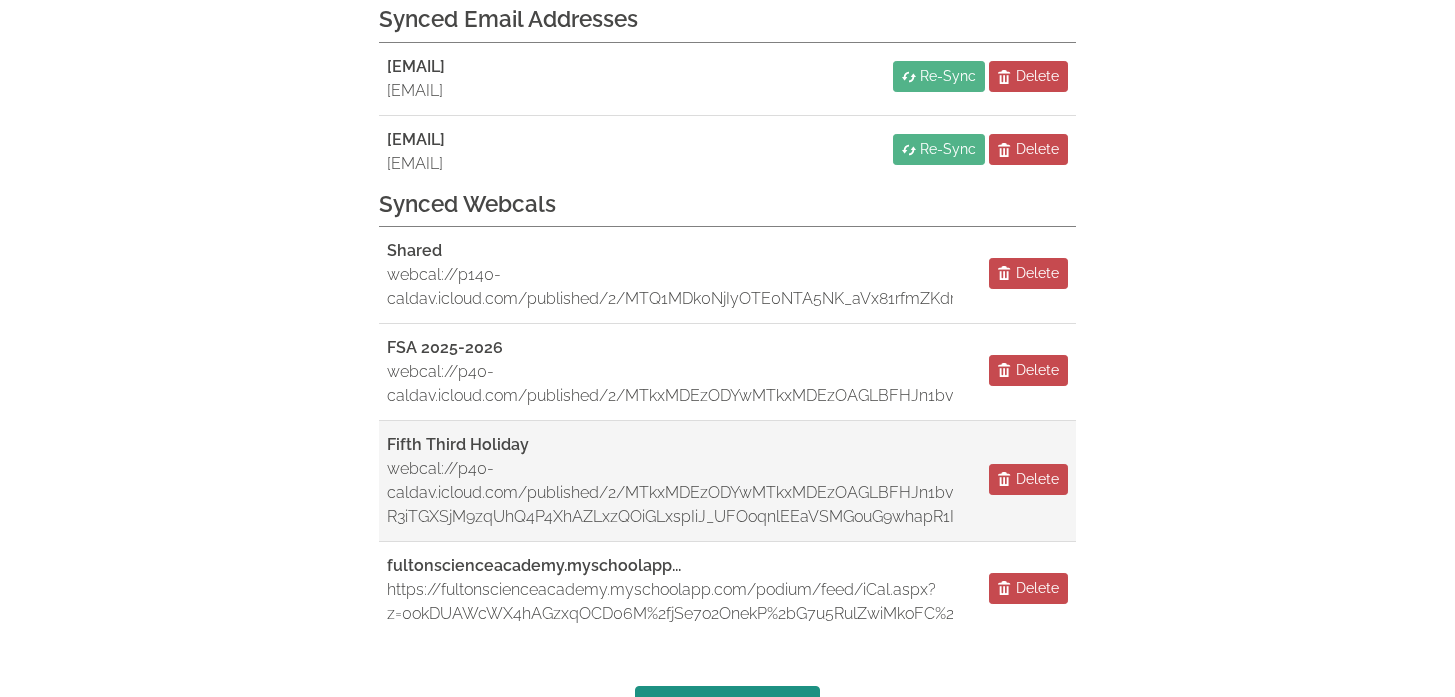 scroll, scrollTop: 0, scrollLeft: 0, axis: both 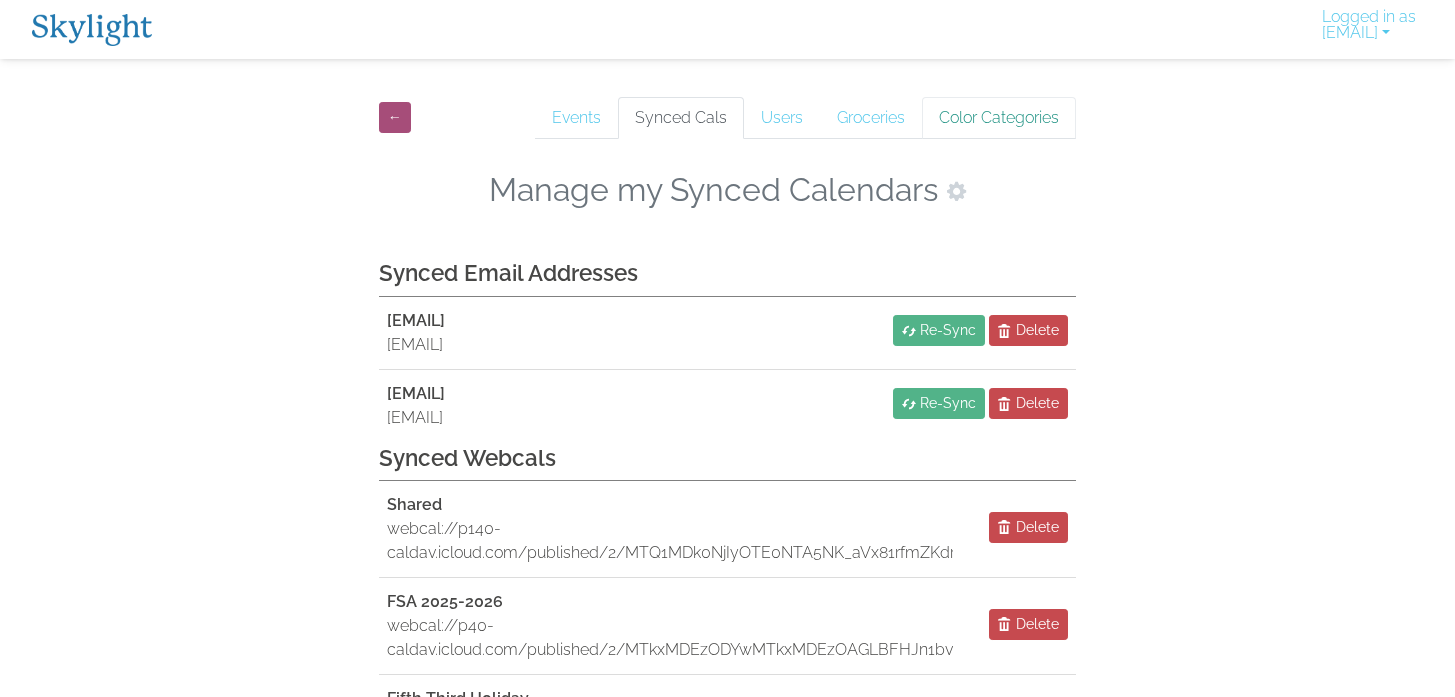 click on "Color Categories" at bounding box center (999, 118) 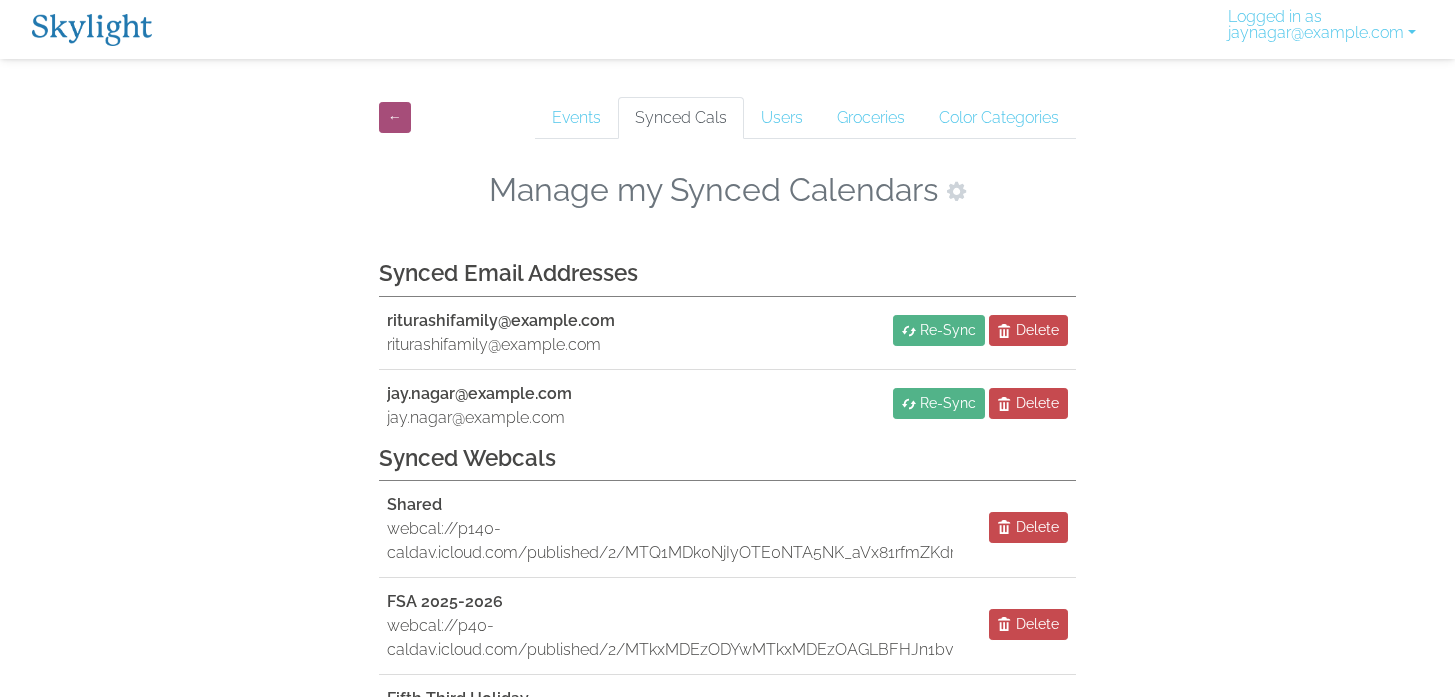 scroll, scrollTop: 0, scrollLeft: 0, axis: both 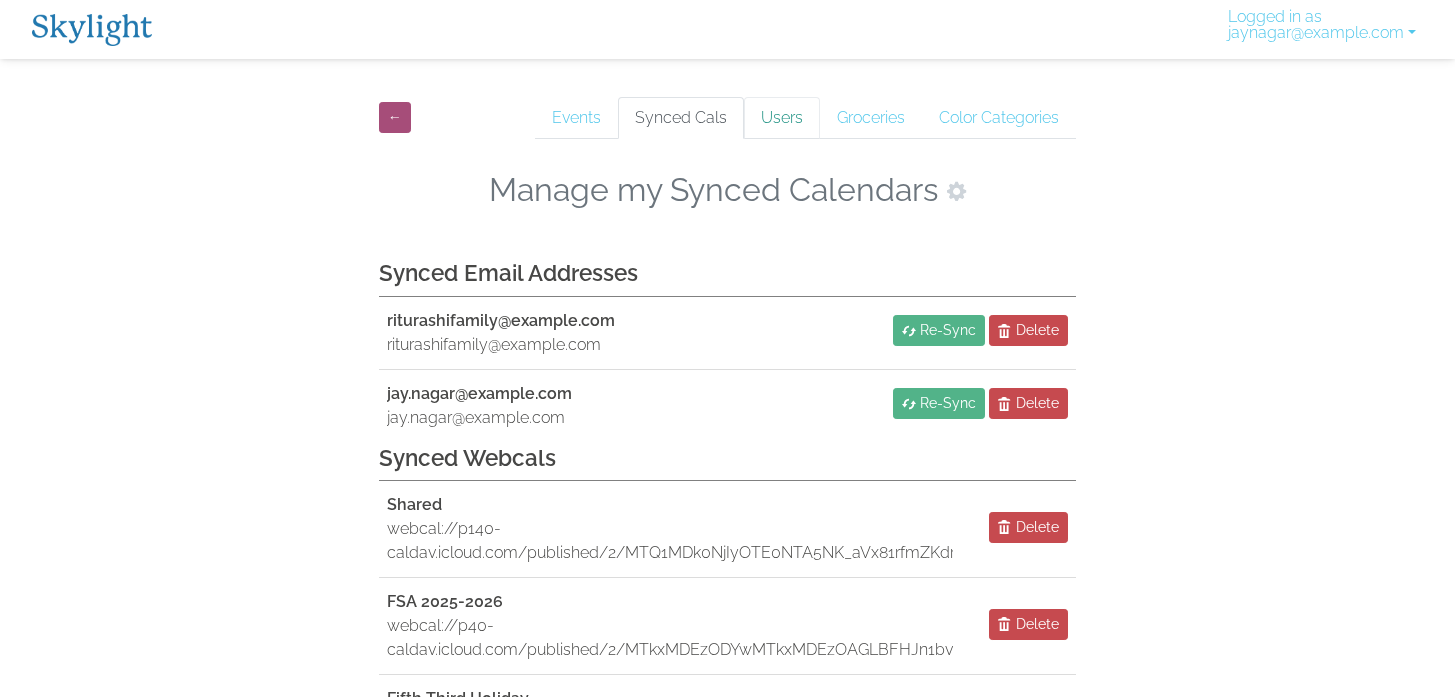 click on "Users" at bounding box center (782, 118) 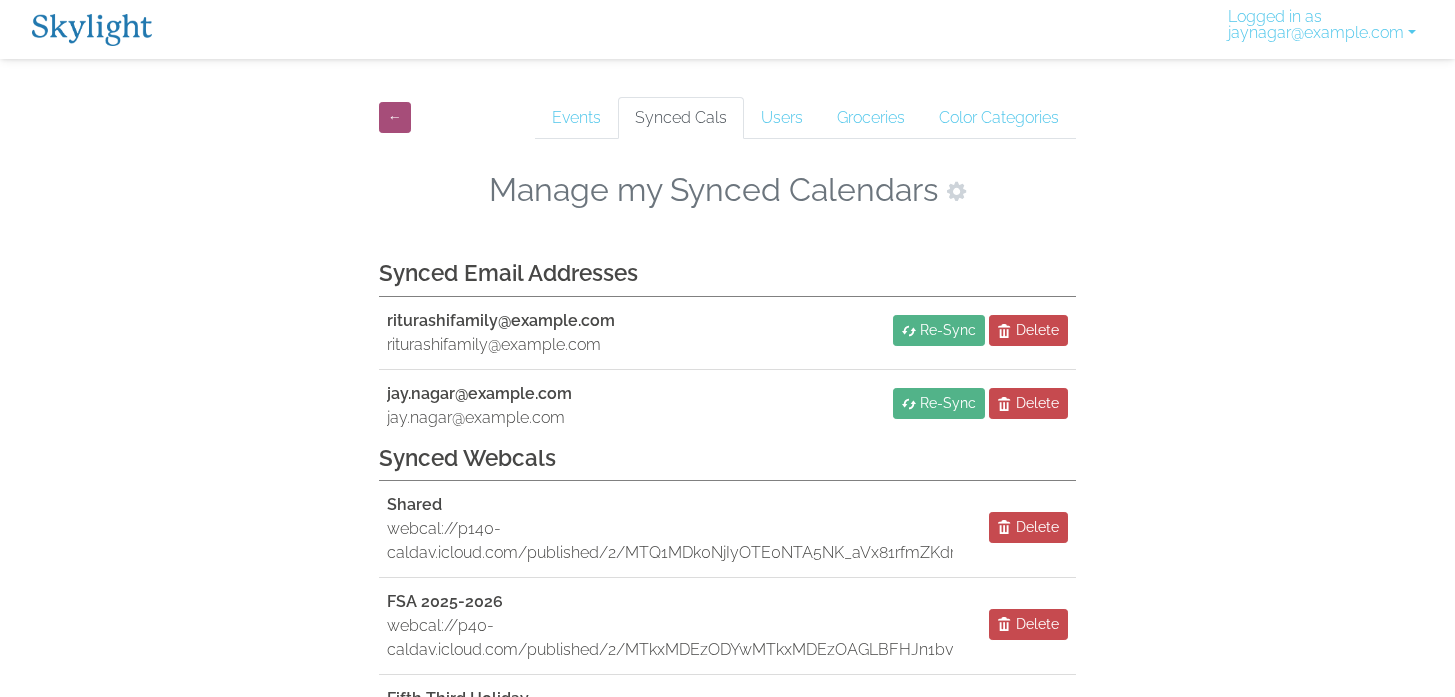 scroll, scrollTop: 0, scrollLeft: 0, axis: both 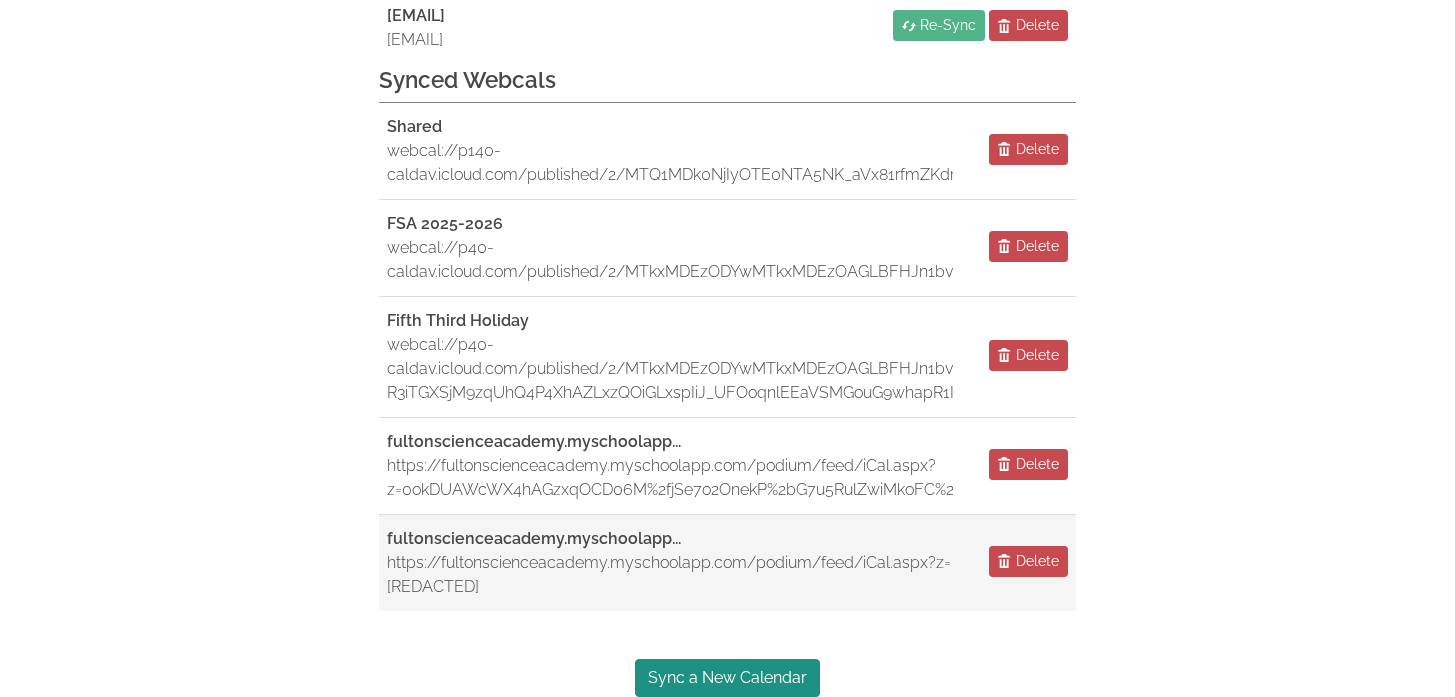 click on "fultonscienceacademy.myschoolapp..." at bounding box center (534, 538) 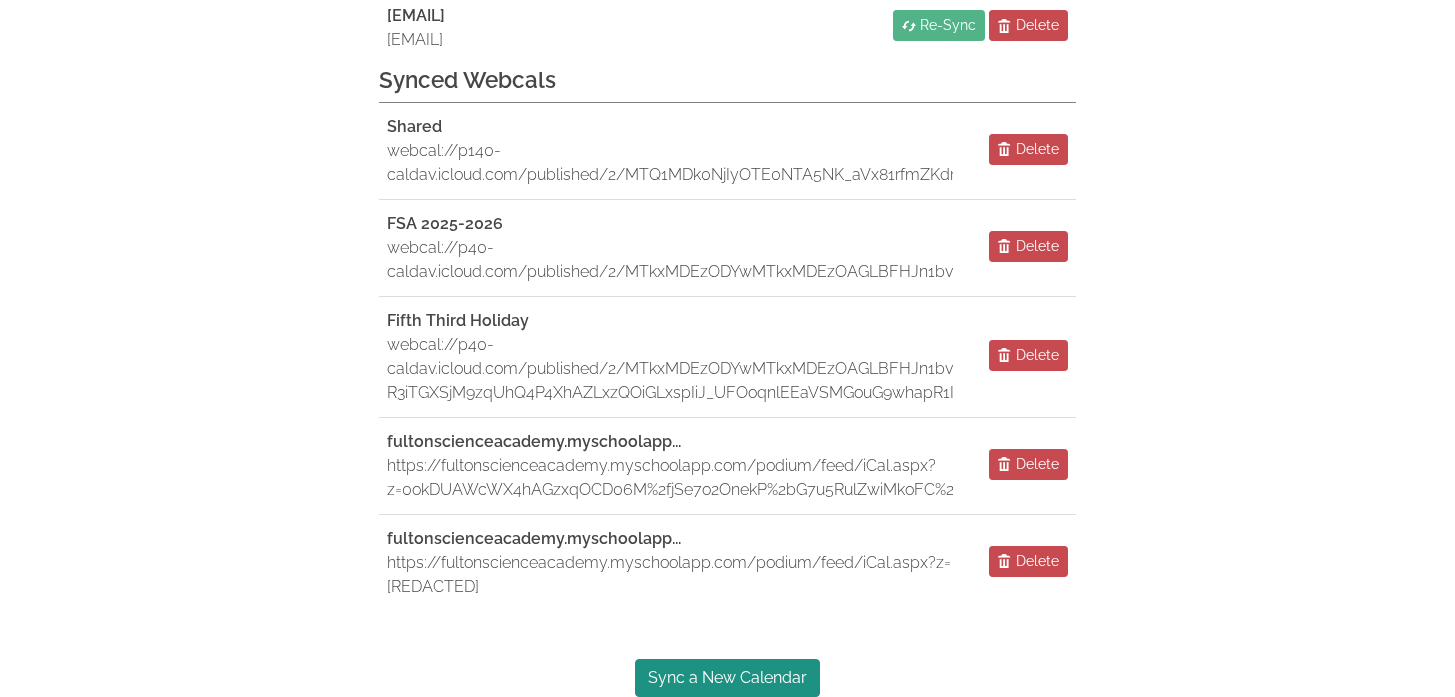 scroll, scrollTop: 0, scrollLeft: 0, axis: both 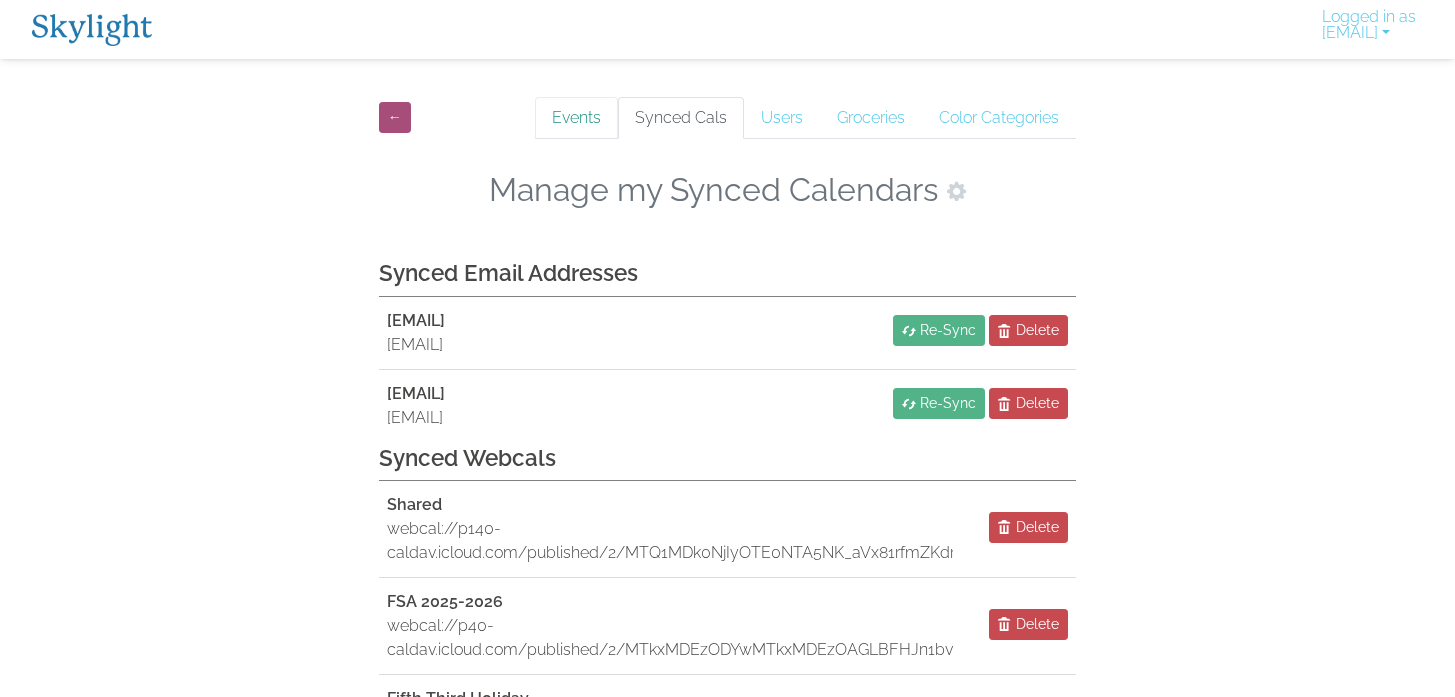 click on "Events" at bounding box center (576, 118) 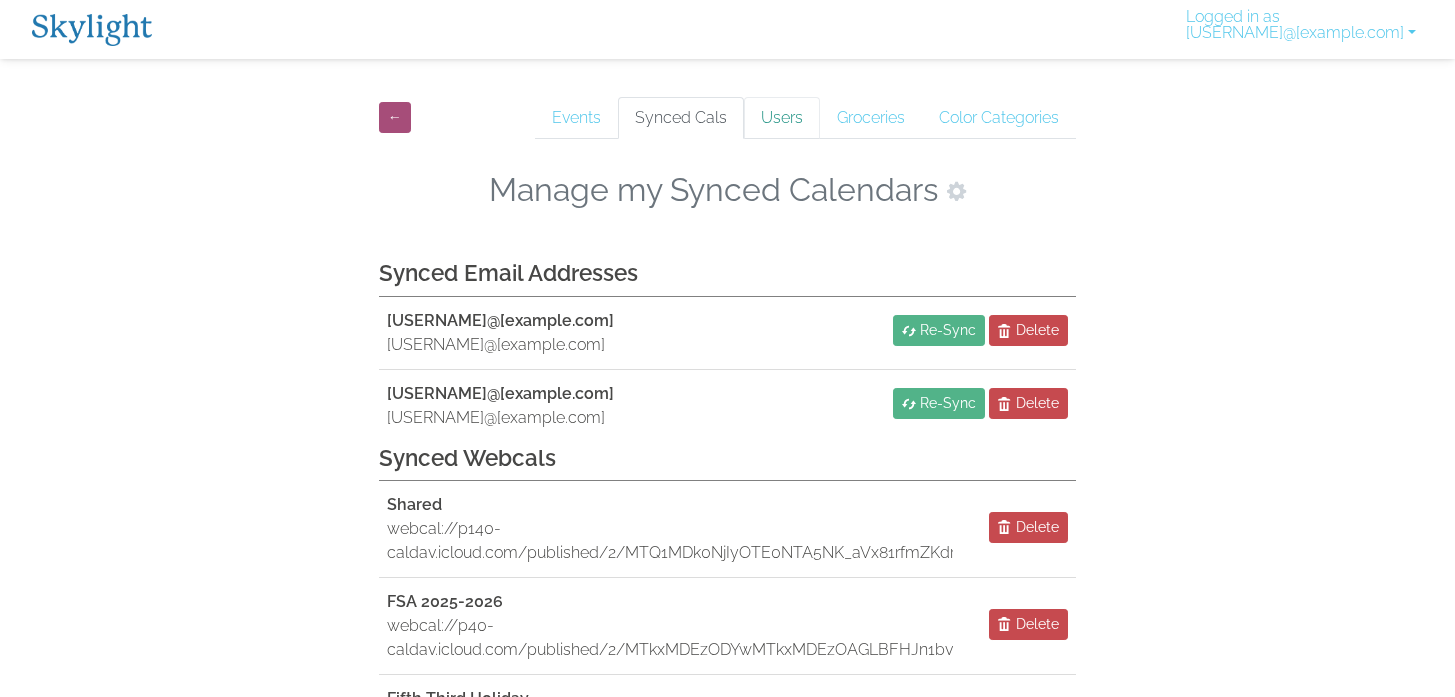 scroll, scrollTop: 0, scrollLeft: 0, axis: both 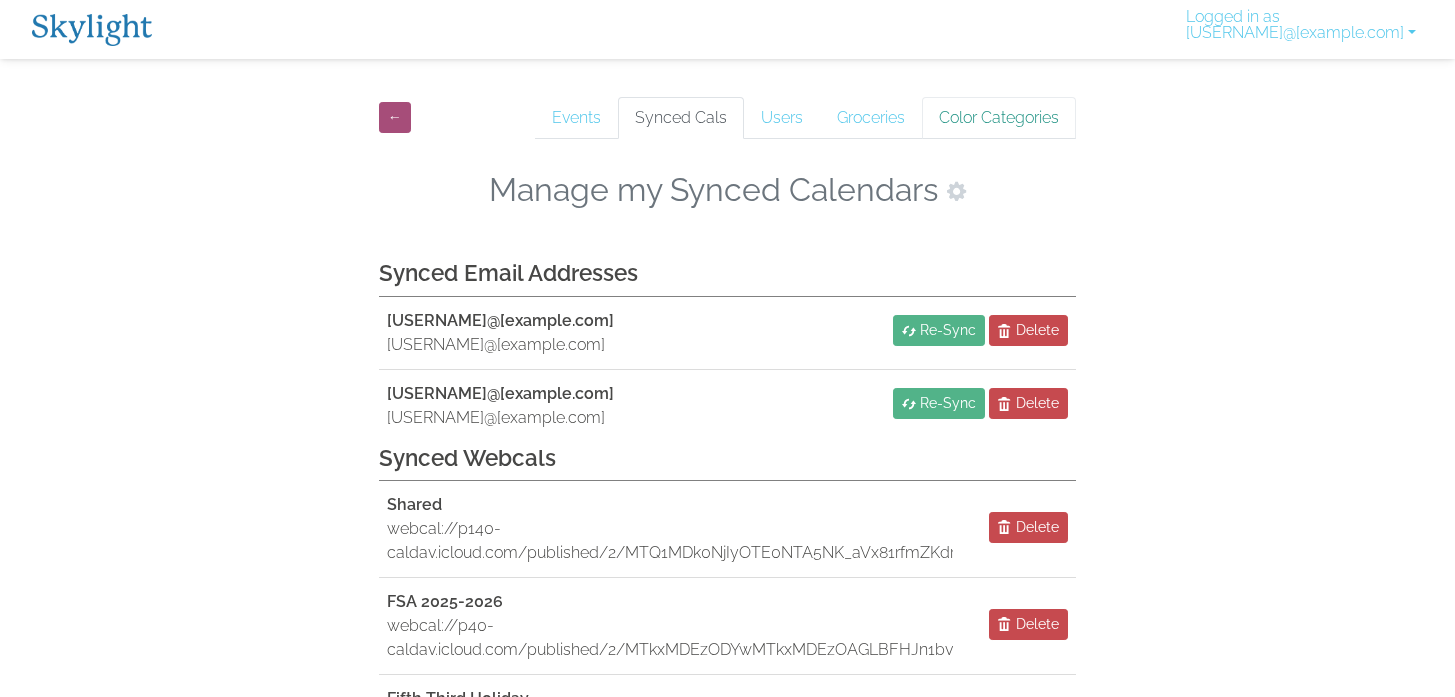 click on "Color Categories" at bounding box center (999, 118) 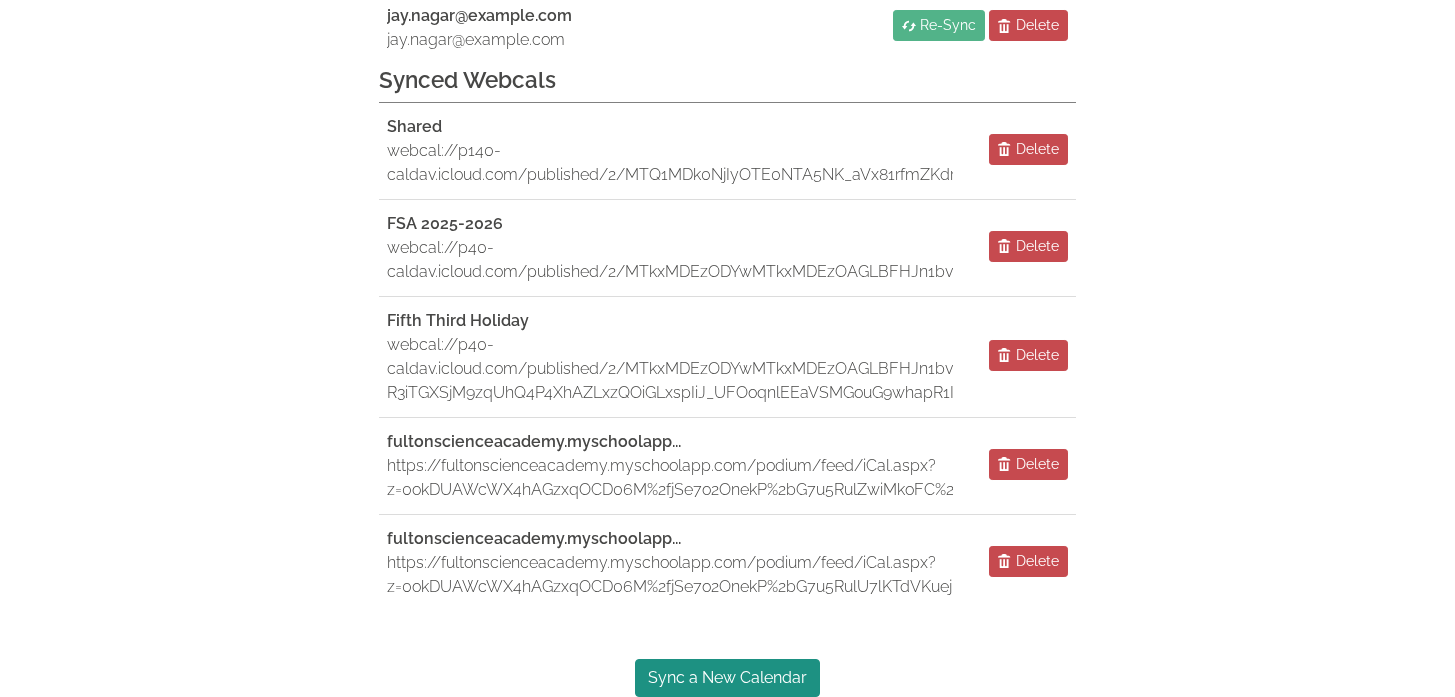 scroll, scrollTop: 0, scrollLeft: 0, axis: both 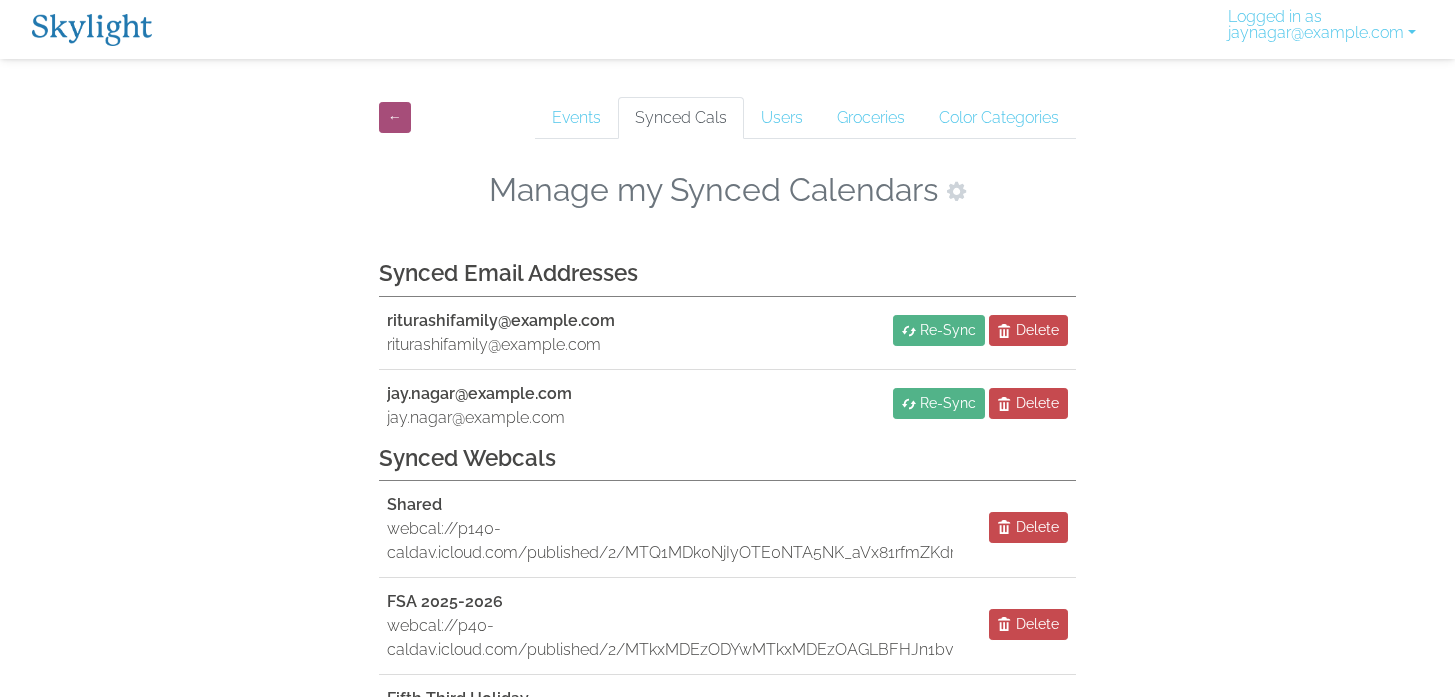 click at bounding box center [92, 30] 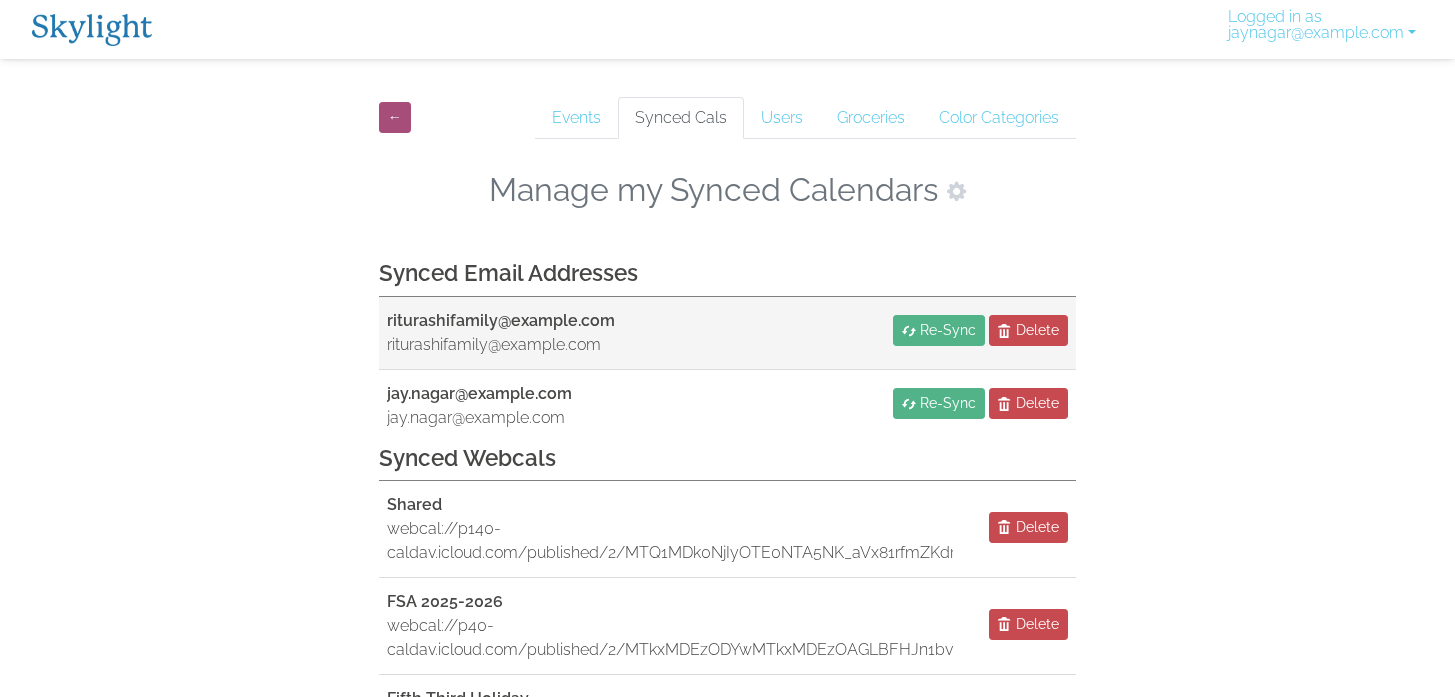 scroll, scrollTop: 453, scrollLeft: 0, axis: vertical 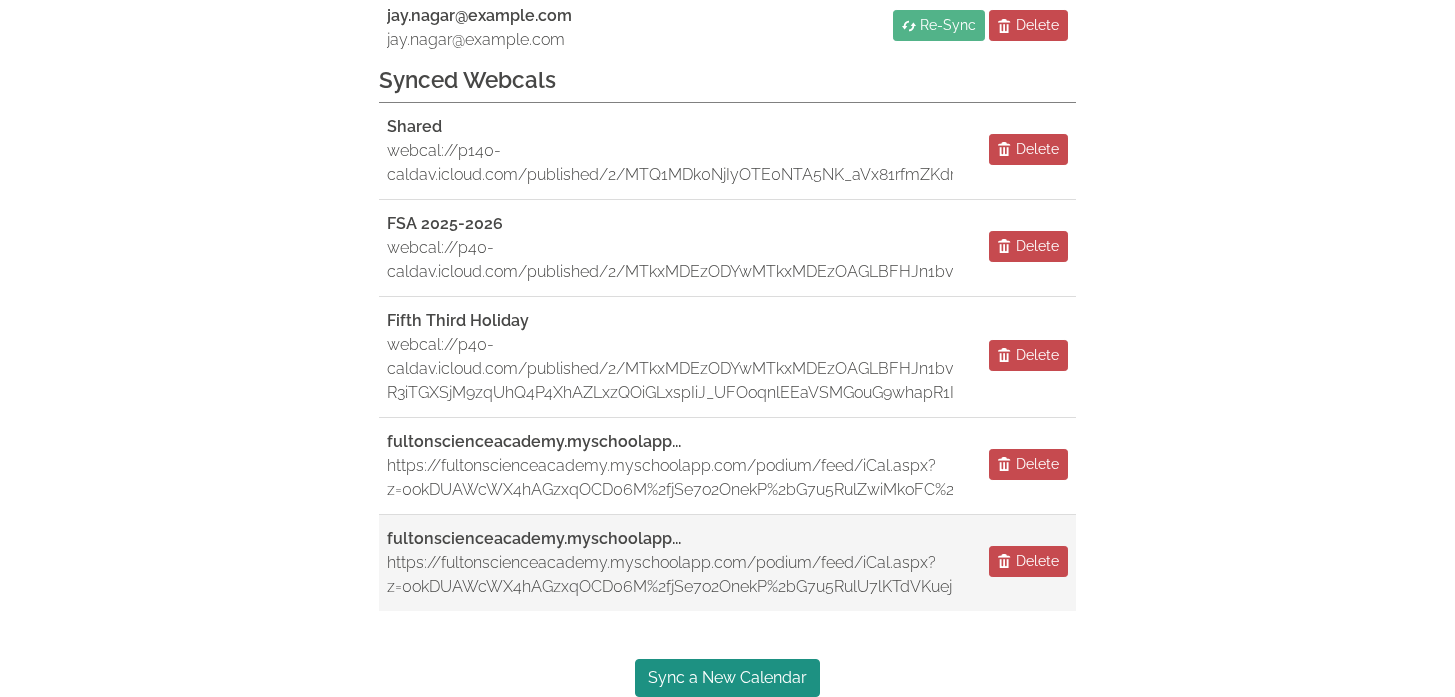 click on "https://fultonscienceacademy.myschoolapp.com/podium/feed/iCal.aspx?z=0okDUAWcWX4hAGzxqOCD06M%2fjSe7o2OnekP%2bG7u5RulU7lKTdVKuejbMYqno1WxZdcYF%2bsZ0uBka4AMay4VjCw%3d%3d" at bounding box center (670, 575) 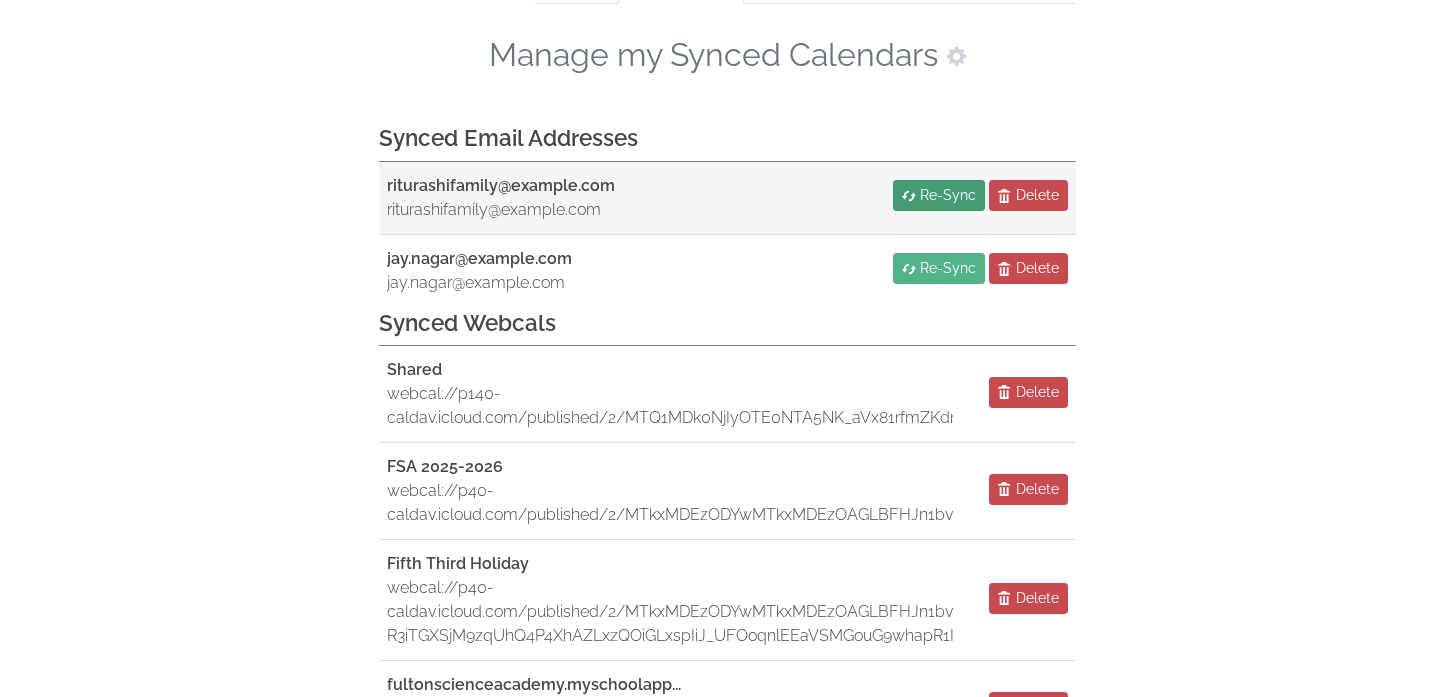 scroll, scrollTop: 0, scrollLeft: 0, axis: both 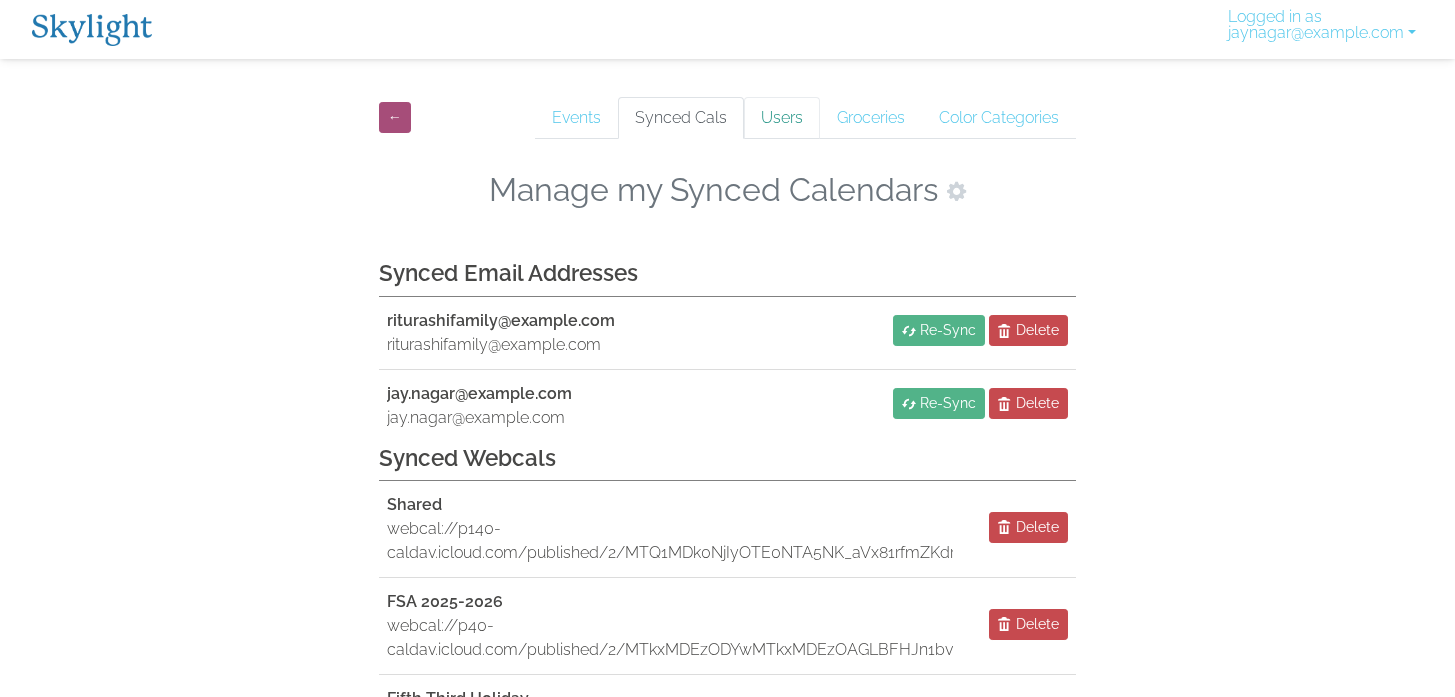 click on "Users" at bounding box center (782, 118) 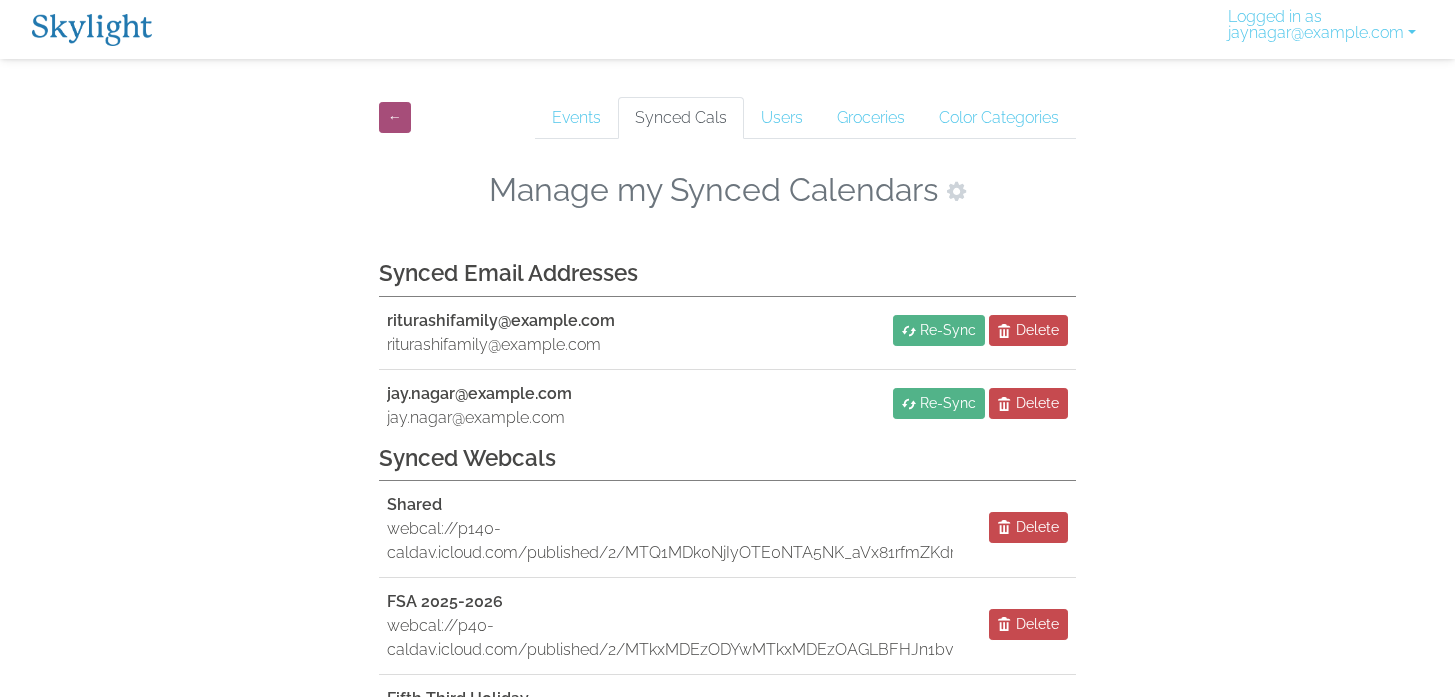 scroll, scrollTop: 0, scrollLeft: 0, axis: both 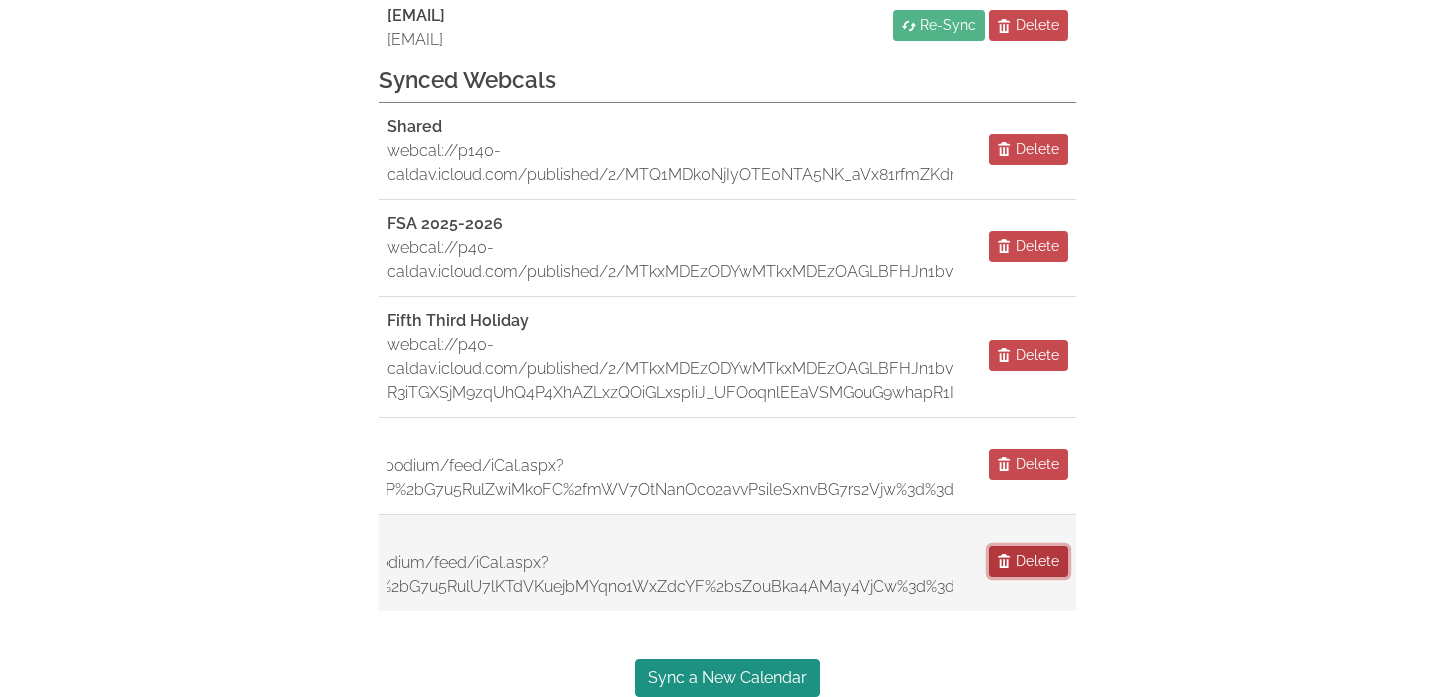 click on "Delete" at bounding box center (1037, 561) 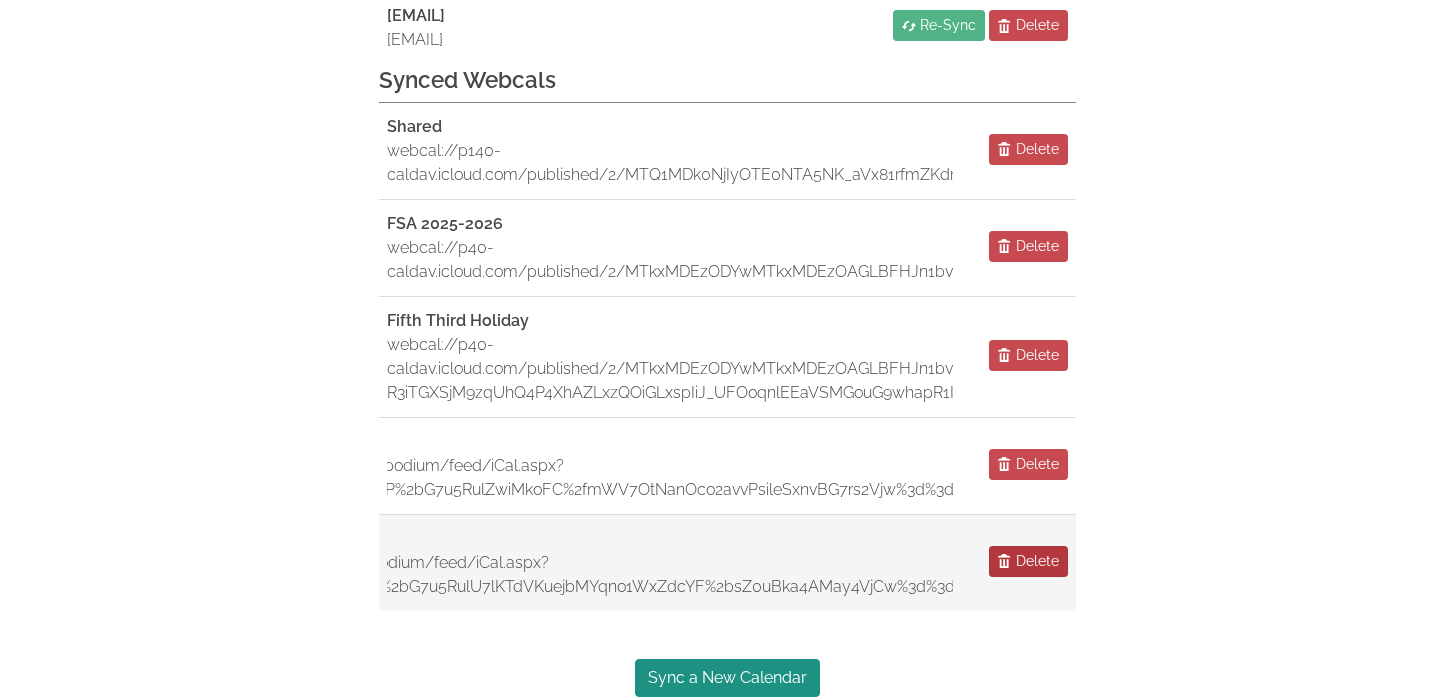 scroll, scrollTop: 341, scrollLeft: 0, axis: vertical 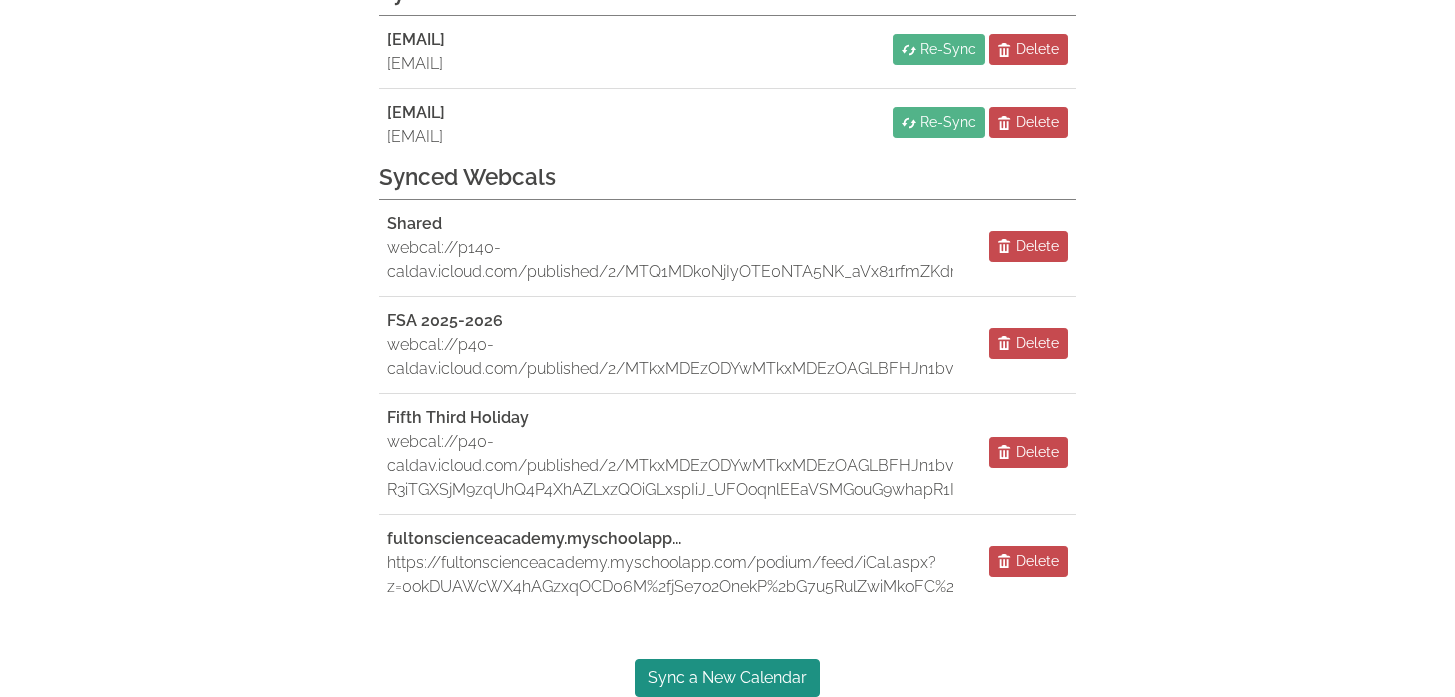 click on "← Events Synced Cals Users Groceries Color Categories Manage my Synced Calendars Synced Email Addresses riturashifamily@gmail.com riturashifamily@gmail.com  Re-Sync  Delete jay.nagar@gmail.com jay.nagar@gmail.com  Re-Sync  Delete Synced Webcals Shared webcal://p140-caldav.icloud.com/published/2/MTQ1MDk0NjIyOTE0NTA5NK_aVx81rfmZKdrjCAR_pR7KCyEgN_oWBQptXH9p_IrlrvHbEBUFg0jzR0evrP1HpBmknZIRmSpITYGFwphizoc  Delete FSA 2025-2026 webcal://p40-caldav.icloud.com/published/2/MTkxMDEzODYwMTkxMDEzOAGLBFHJn1bvFPqnsb44_0eP1E2cWq_PBk0Lw2dPYWEANZ4RU8o5Gdg1s5OHUktM6V3su1xqTtJ4s23MiGkAk5s  Delete Fifth Third Holiday webcal://p40-caldav.icloud.com/published/2/MTkxMDEzODYwMTkxMDEzOAGLBFHJn1bvFPqnsb44_0db-R3iTGXSjM9zqUhQ4P4XhAZLxzQOiGLxspIiJ_UFOoqnlEEaVSMGouG9whapR1I  Delete fultonscienceacademy.myschoolapp... https://fultonscienceacademy.myschoolapp.com/podium/feed/iCal.aspx?z=0okDUAWcWX4hAGzxqOCD06M%2fjSe7o2OnekP%2bG7u5RulZwiMkoFC%2fmWV7OtNanOco2avvPsileSxnvBG7rs2Vjw%3d%3d  Delete Sync a New Calendar" at bounding box center [727, 252] 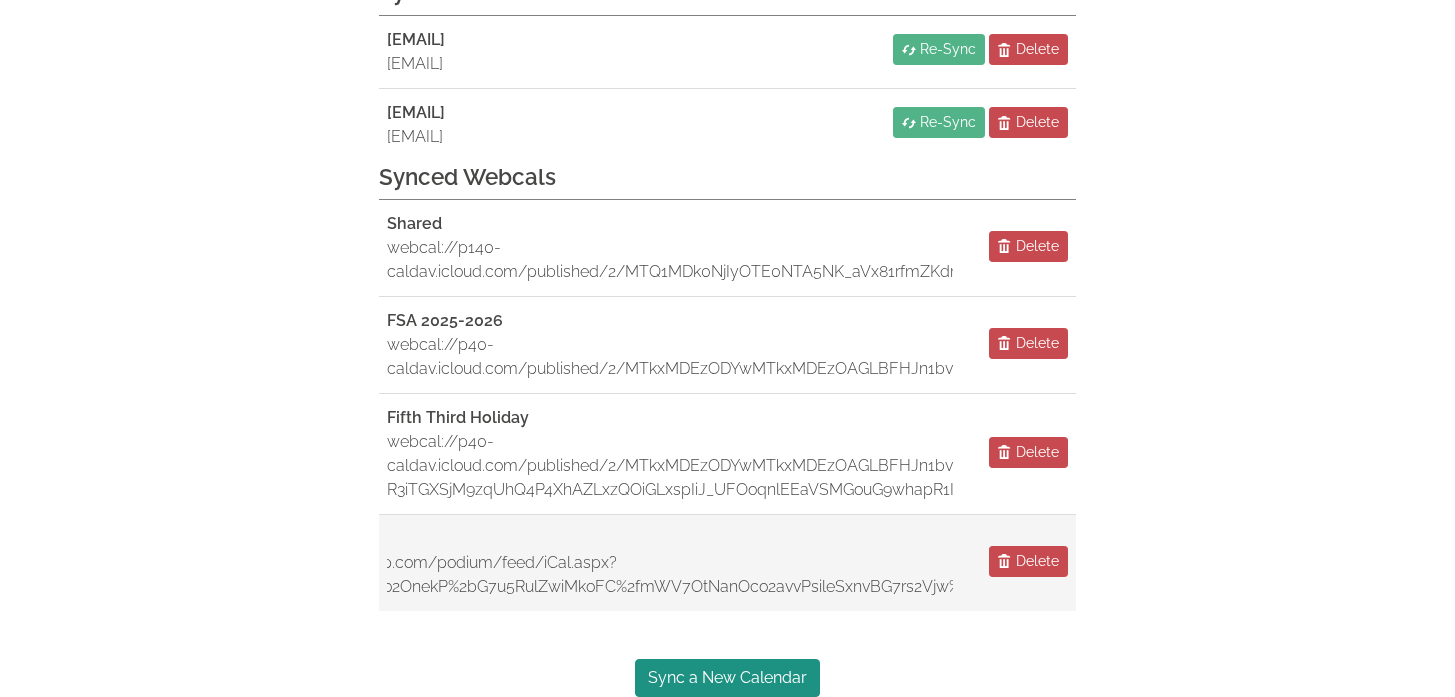 scroll, scrollTop: 0, scrollLeft: 373, axis: horizontal 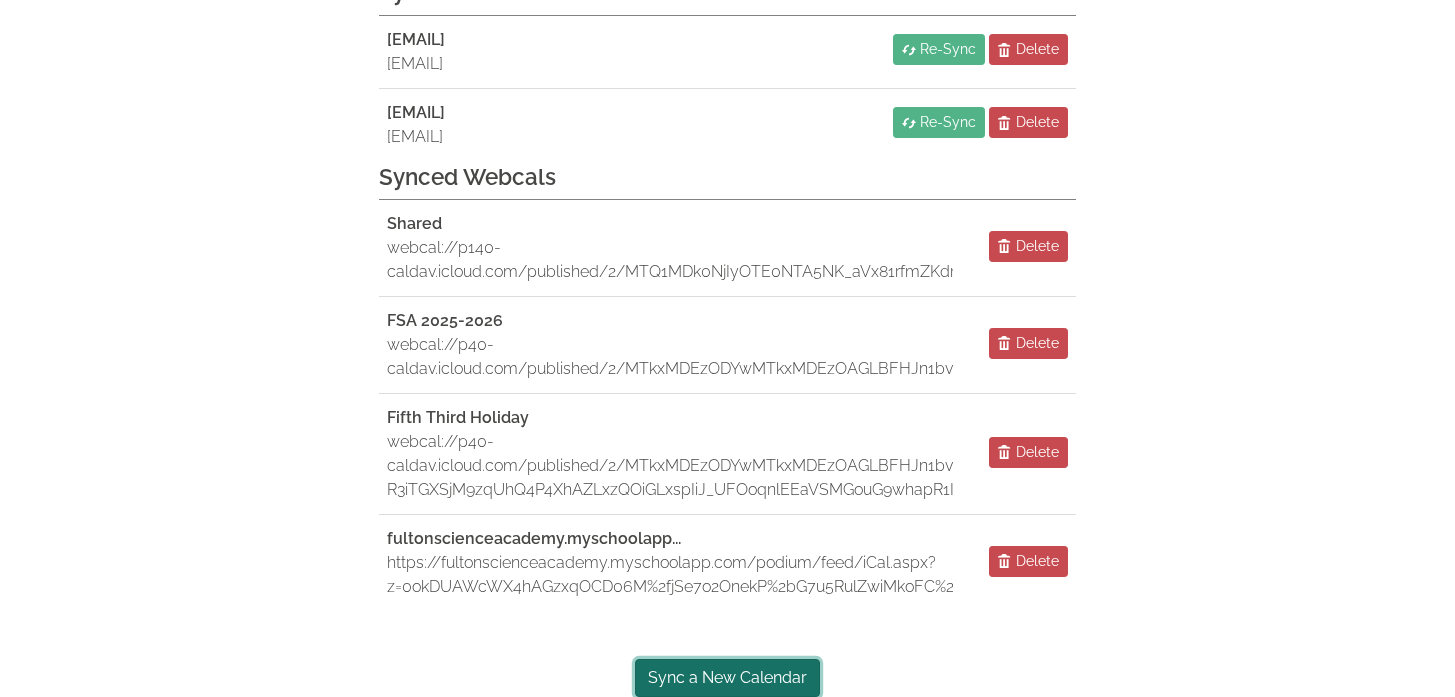 click on "Sync a New Calendar" at bounding box center (727, 678) 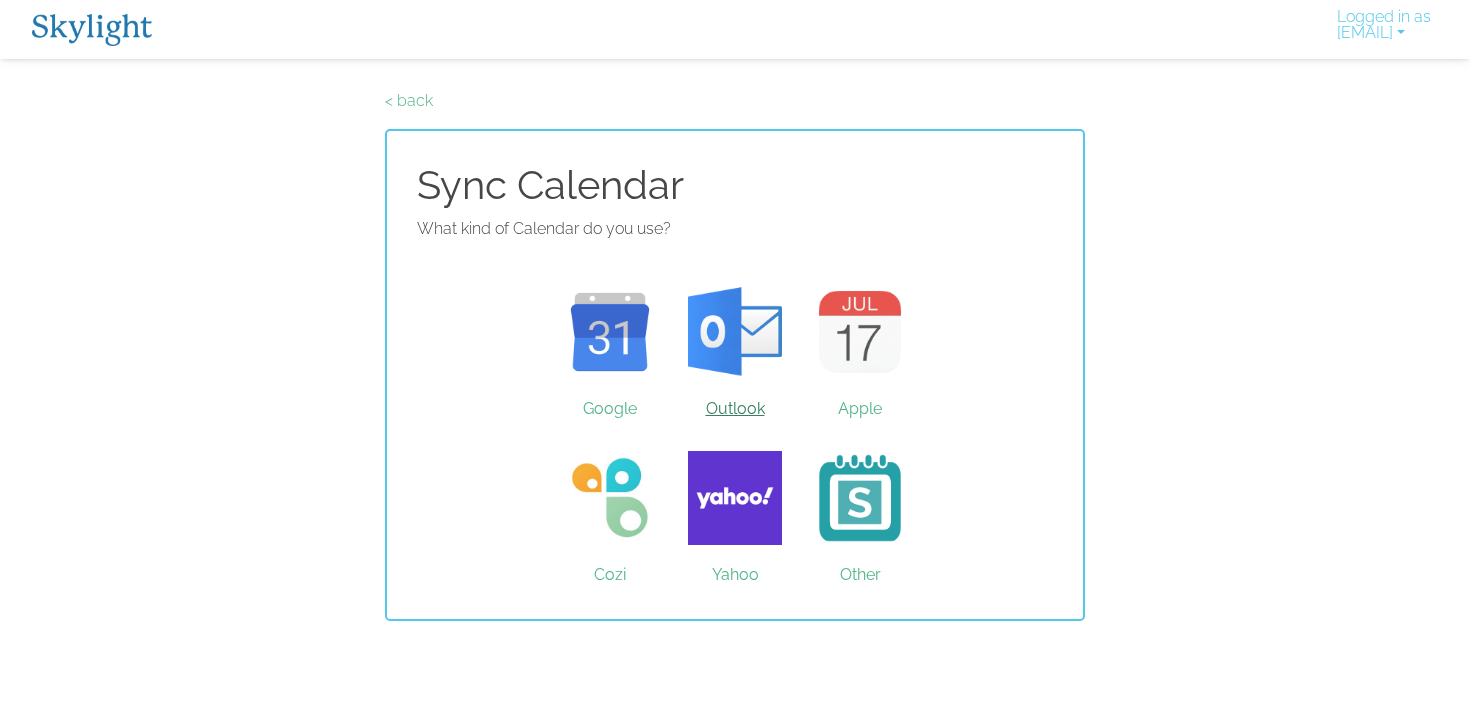 scroll, scrollTop: 0, scrollLeft: 0, axis: both 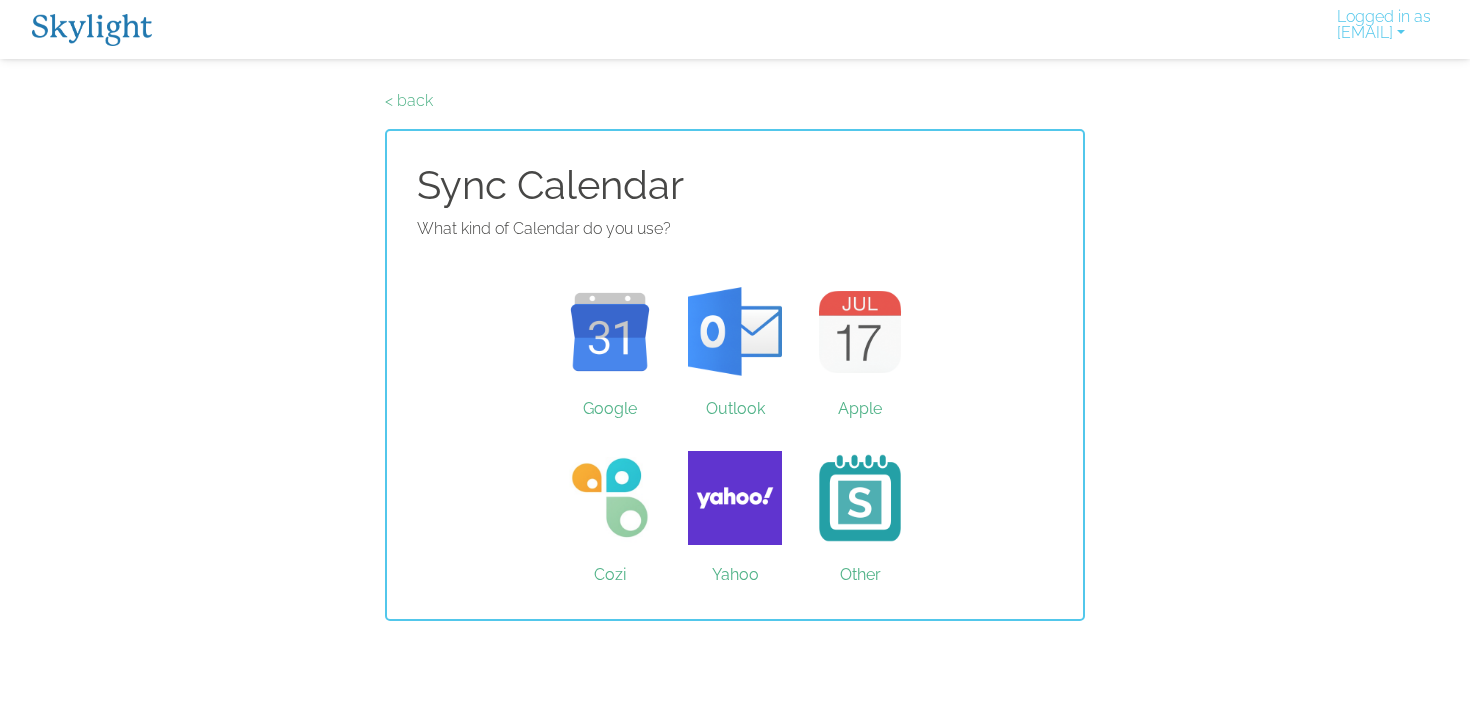 click on "< back Sync Calendar What kind of Calendar do you use? Google Outlook Apple Cozi Yahoo Other" at bounding box center [735, 355] 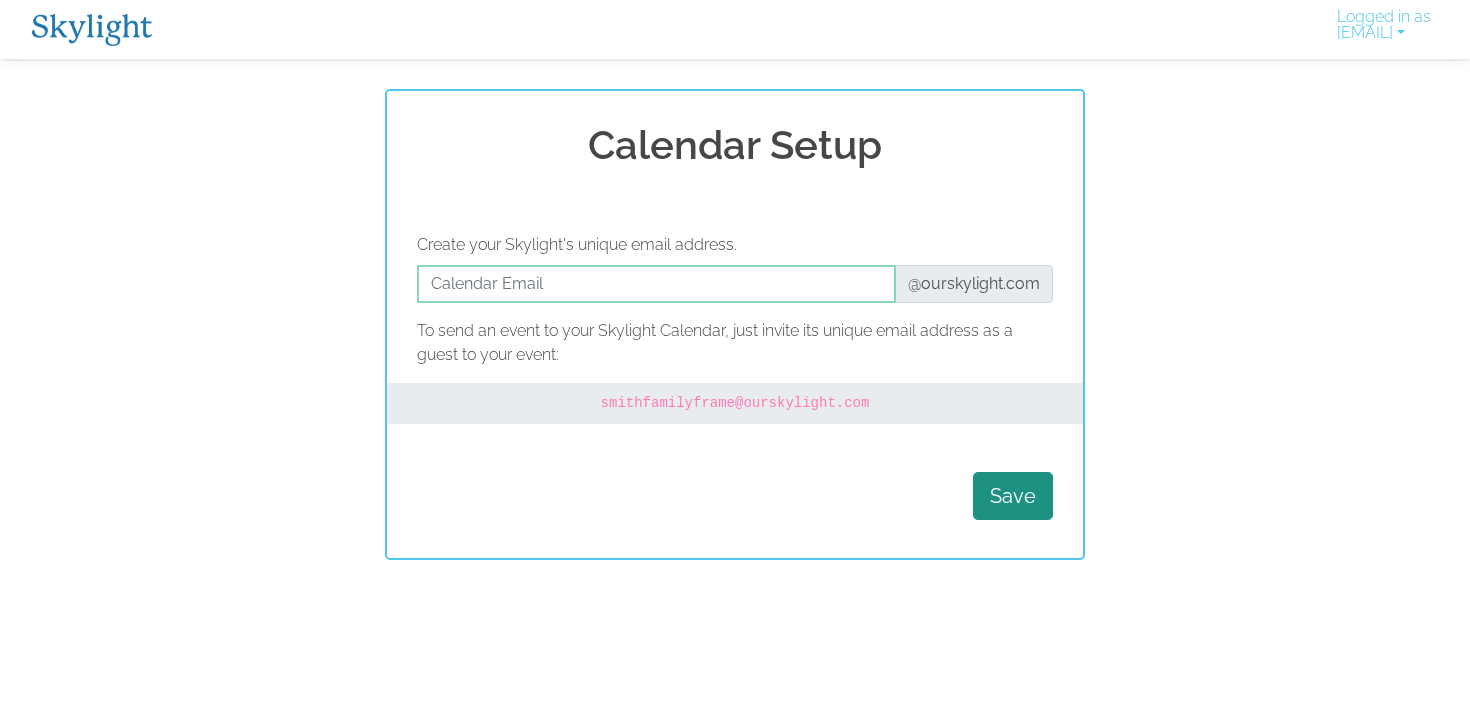 scroll, scrollTop: 0, scrollLeft: 0, axis: both 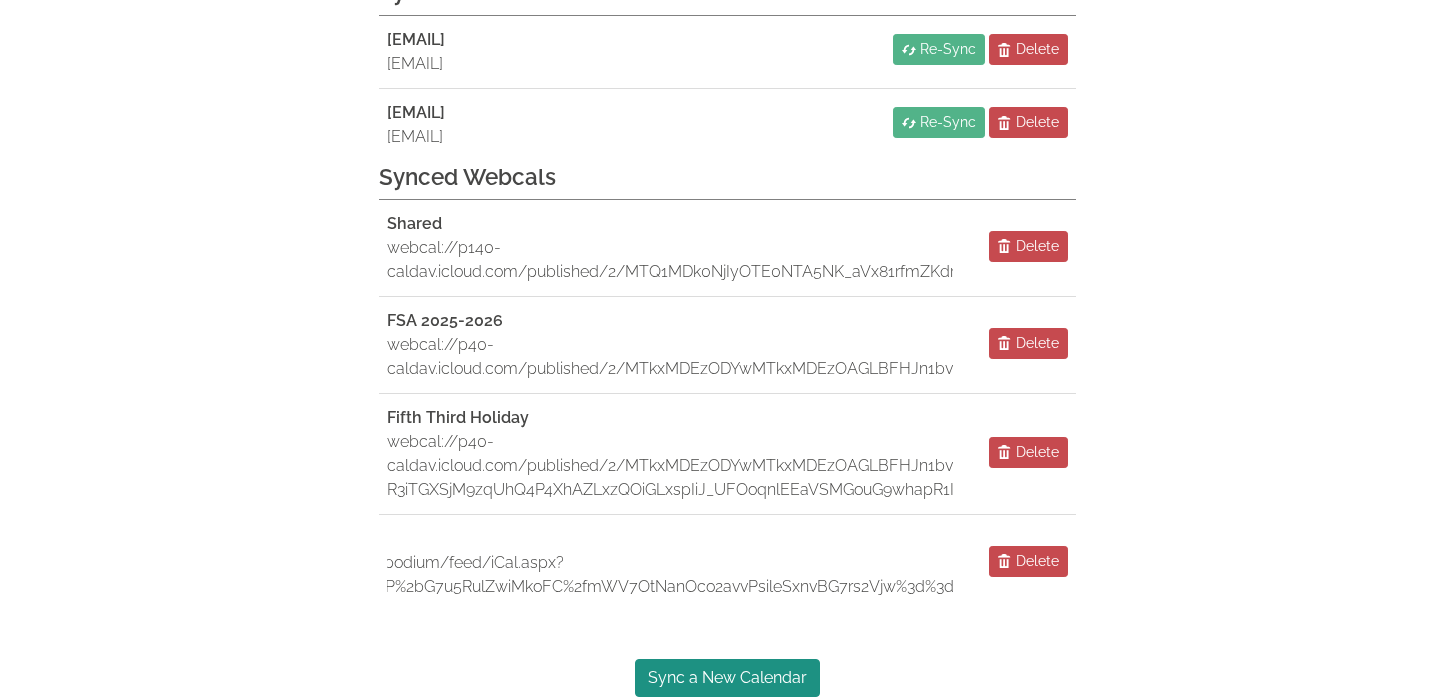click on "← Events Synced Cals Users Groceries Color Categories Manage my Synced Calendars Synced Email Addresses riturashifamily@gmail.com riturashifamily@gmail.com  Re-Sync  Delete jay.nagar@gmail.com jay.nagar@gmail.com  Re-Sync  Delete Synced Webcals Shared webcal://p140-caldav.icloud.com/published/2/MTQ1MDk0NjIyOTE0NTA5NK_aVx81rfmZKdrjCAR_pR7KCyEgN_oWBQptXH9p_IrlrvHbEBUFg0jzR0evrP1HpBmknZIRmSpITYGFwphizoc  Delete FSA 2025-2026 webcal://p40-caldav.icloud.com/published/2/MTkxMDEzODYwMTkxMDEzOAGLBFHJn1bvFPqnsb44_0eP1E2cWq_PBk0Lw2dPYWEANZ4RU8o5Gdg1s5OHUktM6V3su1xqTtJ4s23MiGkAk5s  Delete Fifth Third Holiday webcal://p40-caldav.icloud.com/published/2/MTkxMDEzODYwMTkxMDEzOAGLBFHJn1bvFPqnsb44_0db-R3iTGXSjM9zqUhQ4P4XhAZLxzQOiGLxspIiJ_UFOoqnlEEaVSMGouG9whapR1I  Delete fultonscienceacademy.myschoolapp... https://fultonscienceacademy.myschoolapp.com/podium/feed/iCal.aspx?z=0okDUAWcWX4hAGzxqOCD06M%2fjSe7o2OnekP%2bG7u5RulZwiMkoFC%2fmWV7OtNanOco2avvPsileSxnvBG7rs2Vjw%3d%3d  Delete Sync a New Calendar" at bounding box center [727, 252] 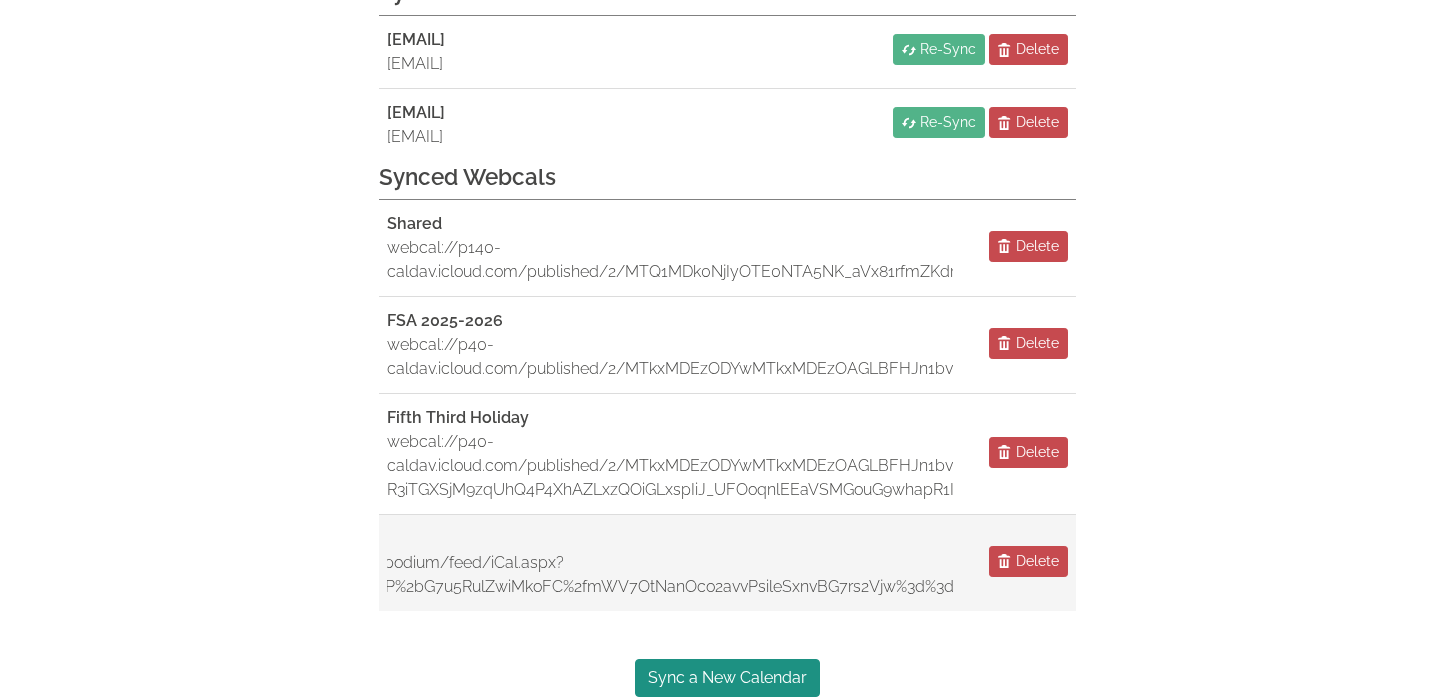 click on "fultonscienceacademy.myschoolapp... https://fultonscienceacademy.myschoolapp.com/podium/feed/iCal.aspx?z=0okDUAWcWX4hAGzxqOCD06M%2fjSe7o2OnekP%2bG7u5RulZwiMkoFC%2fmWV7OtNanOco2avvPsileSxnvBG7rs2Vjw%3d%3d  Delete" at bounding box center [728, 563] 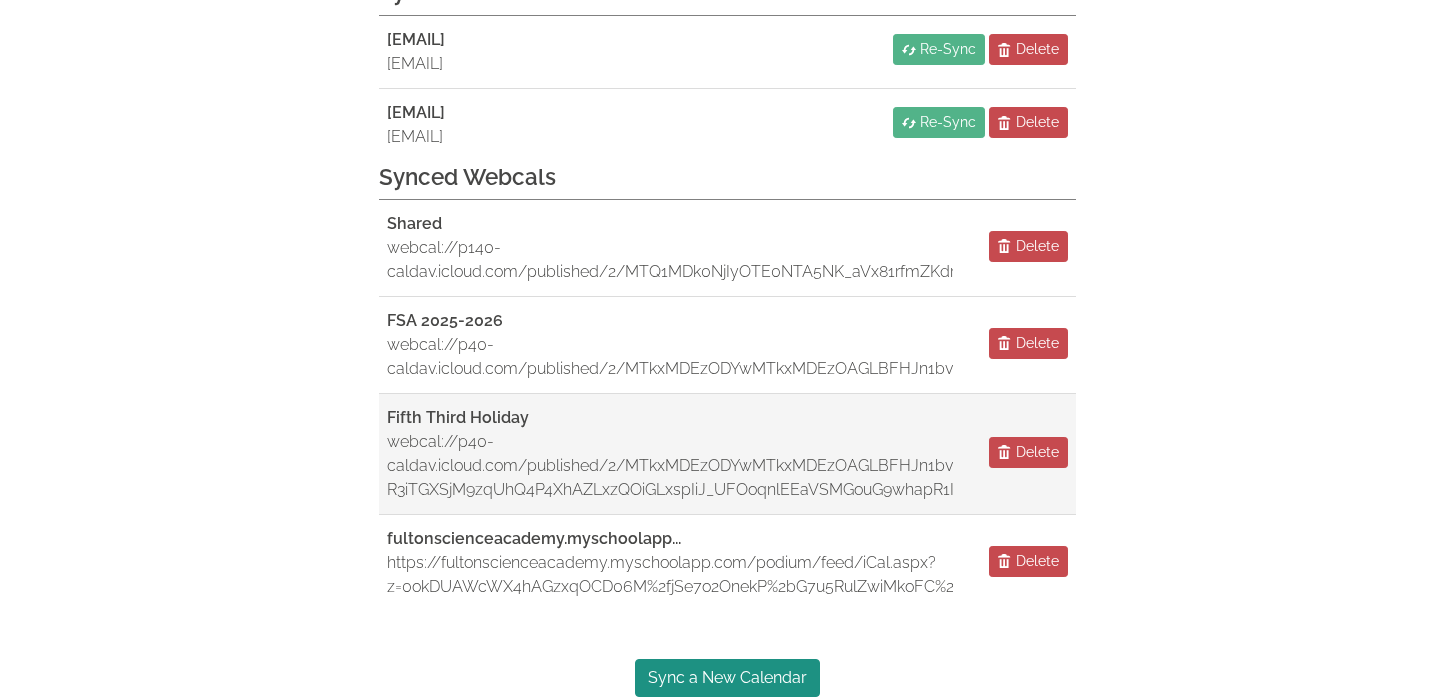 click on "webcal://p40-caldav.icloud.com/published/2/MTkxMDEzODYwMTkxMDEzOAGLBFHJn1bvFPqnsb44_0db-R3iTGXSjM9zqUhQ4P4XhAZLxzQOiGLxspIiJ_UFOoqnlEEaVSMGouG9whapR1I" at bounding box center [670, 466] 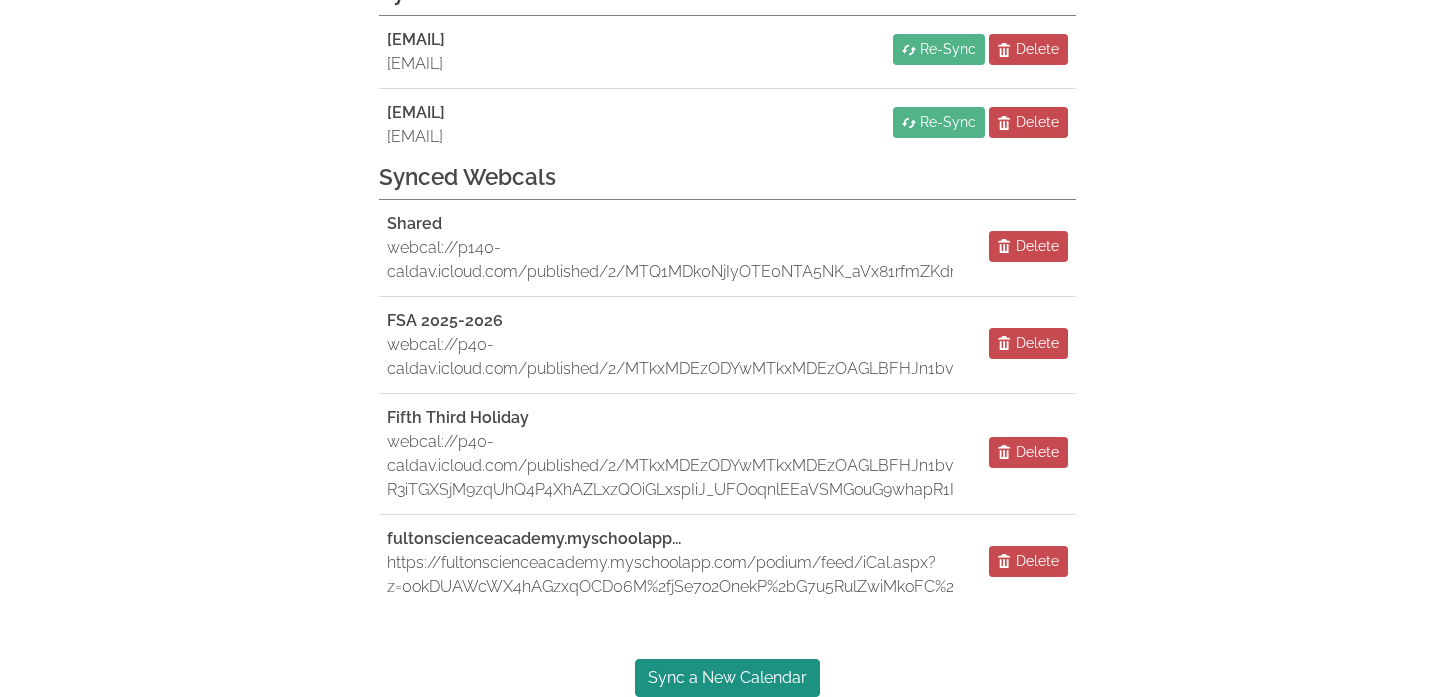 click on "← Events Synced Cals Users Groceries Color Categories Manage my Synced Calendars Synced Email Addresses riturashifamily@gmail.com riturashifamily@gmail.com  Re-Sync  Delete jay.nagar@gmail.com jay.nagar@gmail.com  Re-Sync  Delete Synced Webcals Shared webcal://p140-caldav.icloud.com/published/2/MTQ1MDk0NjIyOTE0NTA5NK_aVx81rfmZKdrjCAR_pR7KCyEgN_oWBQptXH9p_IrlrvHbEBUFg0jzR0evrP1HpBmknZIRmSpITYGFwphizoc  Delete FSA 2025-2026 webcal://p40-caldav.icloud.com/published/2/MTkxMDEzODYwMTkxMDEzOAGLBFHJn1bvFPqnsb44_0eP1E2cWq_PBk0Lw2dPYWEANZ4RU8o5Gdg1s5OHUktM6V3su1xqTtJ4s23MiGkAk5s  Delete Fifth Third Holiday webcal://p40-caldav.icloud.com/published/2/MTkxMDEzODYwMTkxMDEzOAGLBFHJn1bvFPqnsb44_0db-R3iTGXSjM9zqUhQ4P4XhAZLxzQOiGLxspIiJ_UFOoqnlEEaVSMGouG9whapR1I  Delete fultonscienceacademy.myschoolapp... https://fultonscienceacademy.myschoolapp.com/podium/feed/iCal.aspx?z=0okDUAWcWX4hAGzxqOCD06M%2fjSe7o2OnekP%2bG7u5RulZwiMkoFC%2fmWV7OtNanOco2avvPsileSxnvBG7rs2Vjw%3d%3d  Delete Sync a New Calendar" at bounding box center [727, 252] 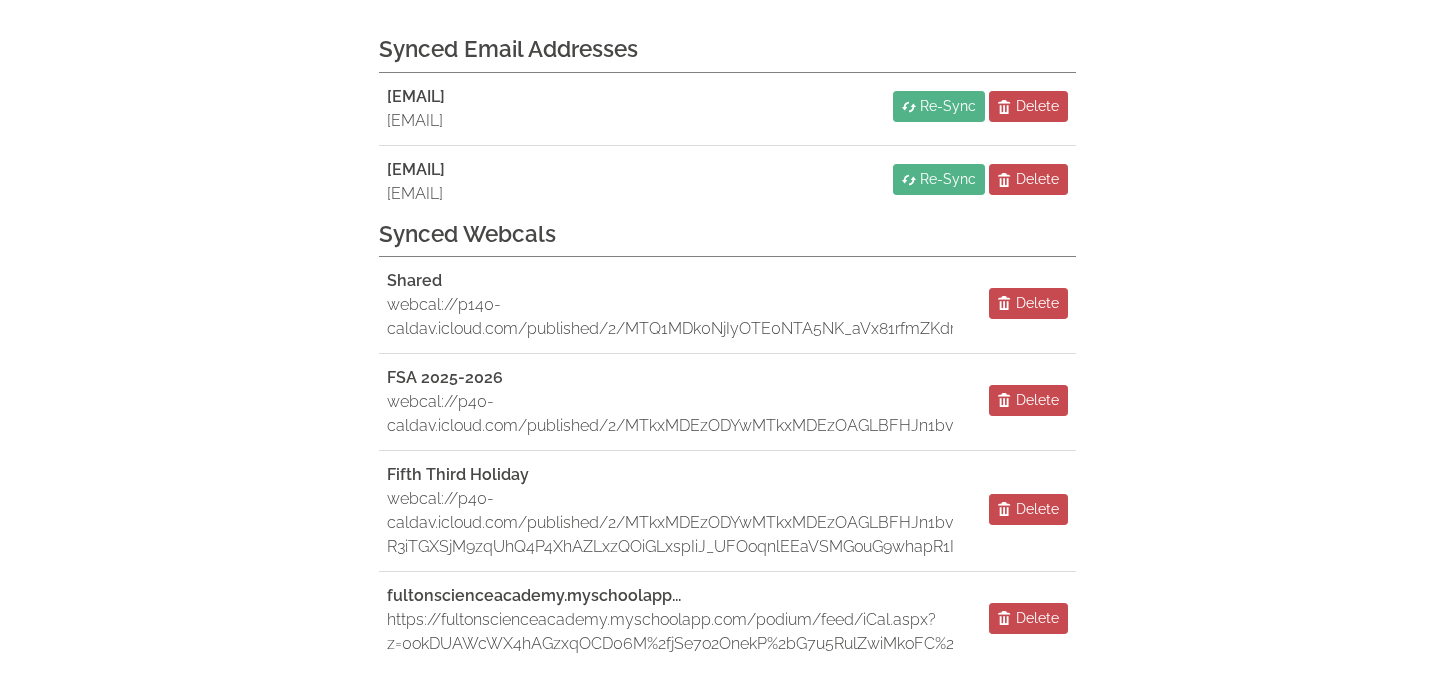click on "← Events Synced Cals Users Groceries Color Categories Manage my Synced Calendars Synced Email Addresses riturashifamily@gmail.com riturashifamily@gmail.com  Re-Sync  Delete jay.nagar@gmail.com jay.nagar@gmail.com  Re-Sync  Delete Synced Webcals Shared webcal://p140-caldav.icloud.com/published/2/MTQ1MDk0NjIyOTE0NTA5NK_aVx81rfmZKdrjCAR_pR7KCyEgN_oWBQptXH9p_IrlrvHbEBUFg0jzR0evrP1HpBmknZIRmSpITYGFwphizoc  Delete FSA 2025-2026 webcal://p40-caldav.icloud.com/published/2/MTkxMDEzODYwMTkxMDEzOAGLBFHJn1bvFPqnsb44_0eP1E2cWq_PBk0Lw2dPYWEANZ4RU8o5Gdg1s5OHUktM6V3su1xqTtJ4s23MiGkAk5s  Delete Fifth Third Holiday webcal://p40-caldav.icloud.com/published/2/MTkxMDEzODYwMTkxMDEzOAGLBFHJn1bvFPqnsb44_0db-R3iTGXSjM9zqUhQ4P4XhAZLxzQOiGLxspIiJ_UFOoqnlEEaVSMGouG9whapR1I  Delete fultonscienceacademy.myschoolapp... https://fultonscienceacademy.myschoolapp.com/podium/feed/iCal.aspx?z=0okDUAWcWX4hAGzxqOCD06M%2fjSe7o2OnekP%2bG7u5RulZwiMkoFC%2fmWV7OtNanOco2avvPsileSxnvBG7rs2Vjw%3d%3d  Delete Sync a New Calendar" at bounding box center [727, 309] 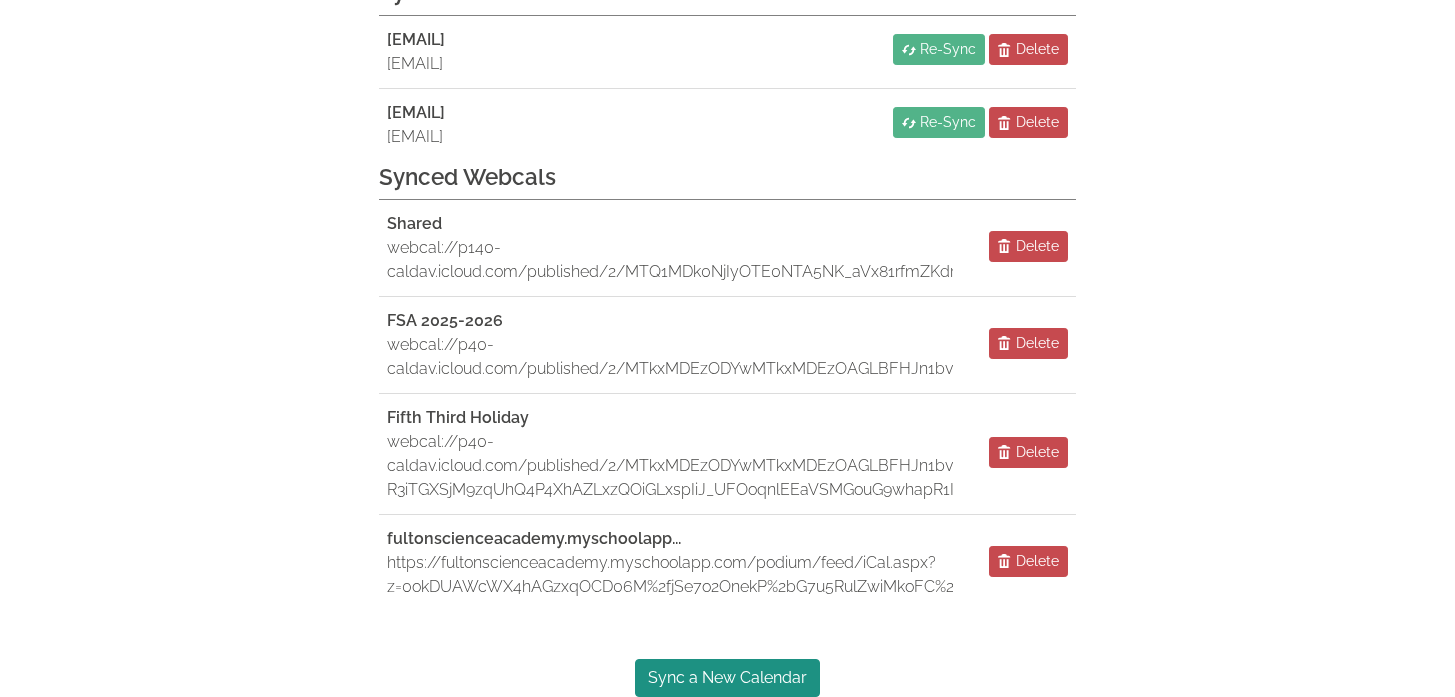click on "← Events Synced Cals Users Groceries Color Categories Manage my Synced Calendars Synced Email Addresses riturashifamily@gmail.com riturashifamily@gmail.com  Re-Sync  Delete jay.nagar@gmail.com jay.nagar@gmail.com  Re-Sync  Delete Synced Webcals Shared webcal://p140-caldav.icloud.com/published/2/MTQ1MDk0NjIyOTE0NTA5NK_aVx81rfmZKdrjCAR_pR7KCyEgN_oWBQptXH9p_IrlrvHbEBUFg0jzR0evrP1HpBmknZIRmSpITYGFwphizoc  Delete FSA 2025-2026 webcal://p40-caldav.icloud.com/published/2/MTkxMDEzODYwMTkxMDEzOAGLBFHJn1bvFPqnsb44_0eP1E2cWq_PBk0Lw2dPYWEANZ4RU8o5Gdg1s5OHUktM6V3su1xqTtJ4s23MiGkAk5s  Delete Fifth Third Holiday webcal://p40-caldav.icloud.com/published/2/MTkxMDEzODYwMTkxMDEzOAGLBFHJn1bvFPqnsb44_0db-R3iTGXSjM9zqUhQ4P4XhAZLxzQOiGLxspIiJ_UFOoqnlEEaVSMGouG9whapR1I  Delete fultonscienceacademy.myschoolapp... https://fultonscienceacademy.myschoolapp.com/podium/feed/iCal.aspx?z=0okDUAWcWX4hAGzxqOCD06M%2fjSe7o2OnekP%2bG7u5RulZwiMkoFC%2fmWV7OtNanOco2avvPsileSxnvBG7rs2Vjw%3d%3d  Delete Sync a New Calendar" at bounding box center (727, 252) 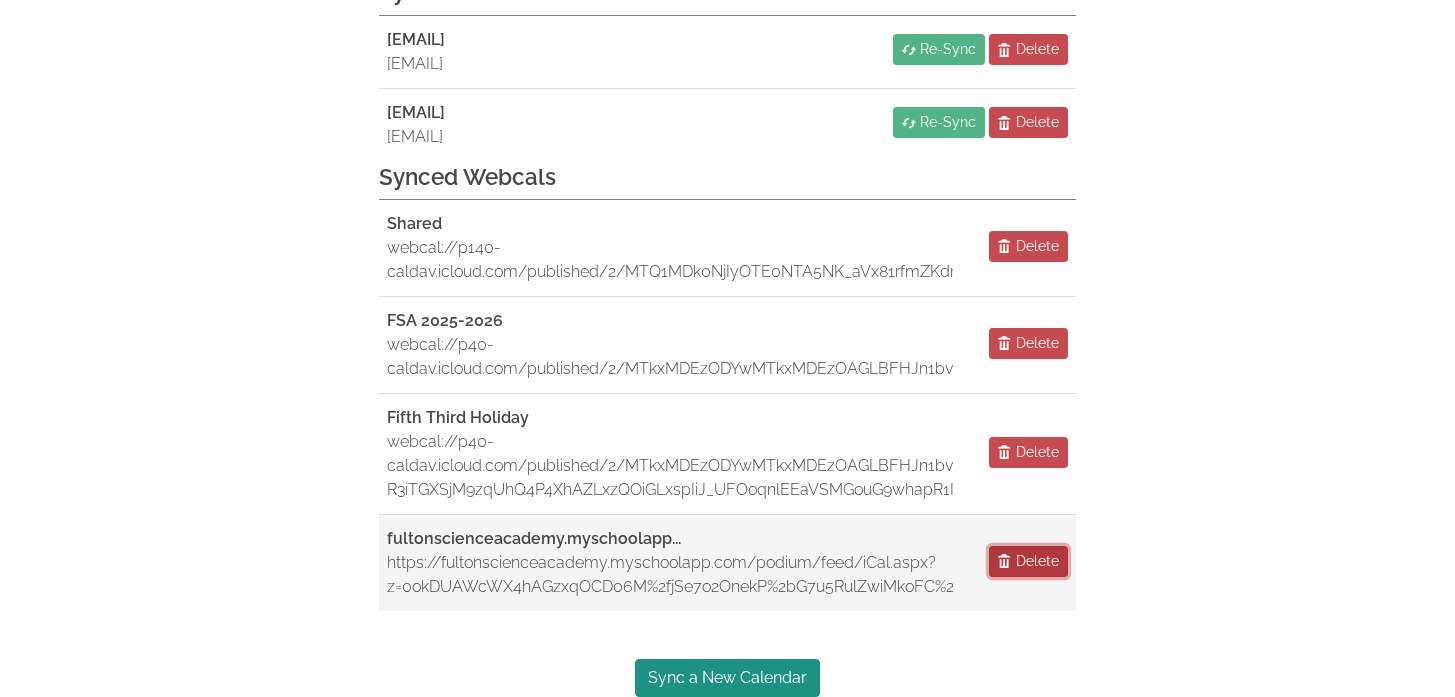 click on "Delete" at bounding box center [1037, 561] 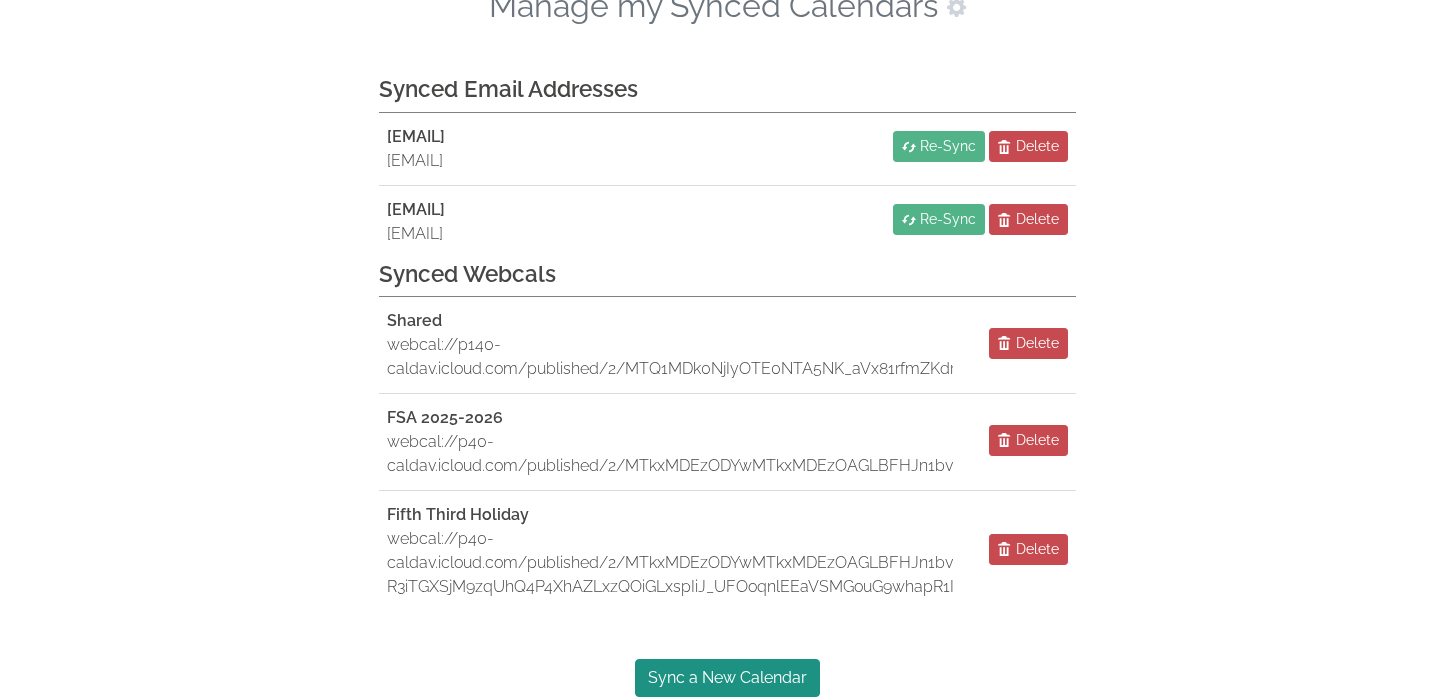 scroll, scrollTop: 0, scrollLeft: 0, axis: both 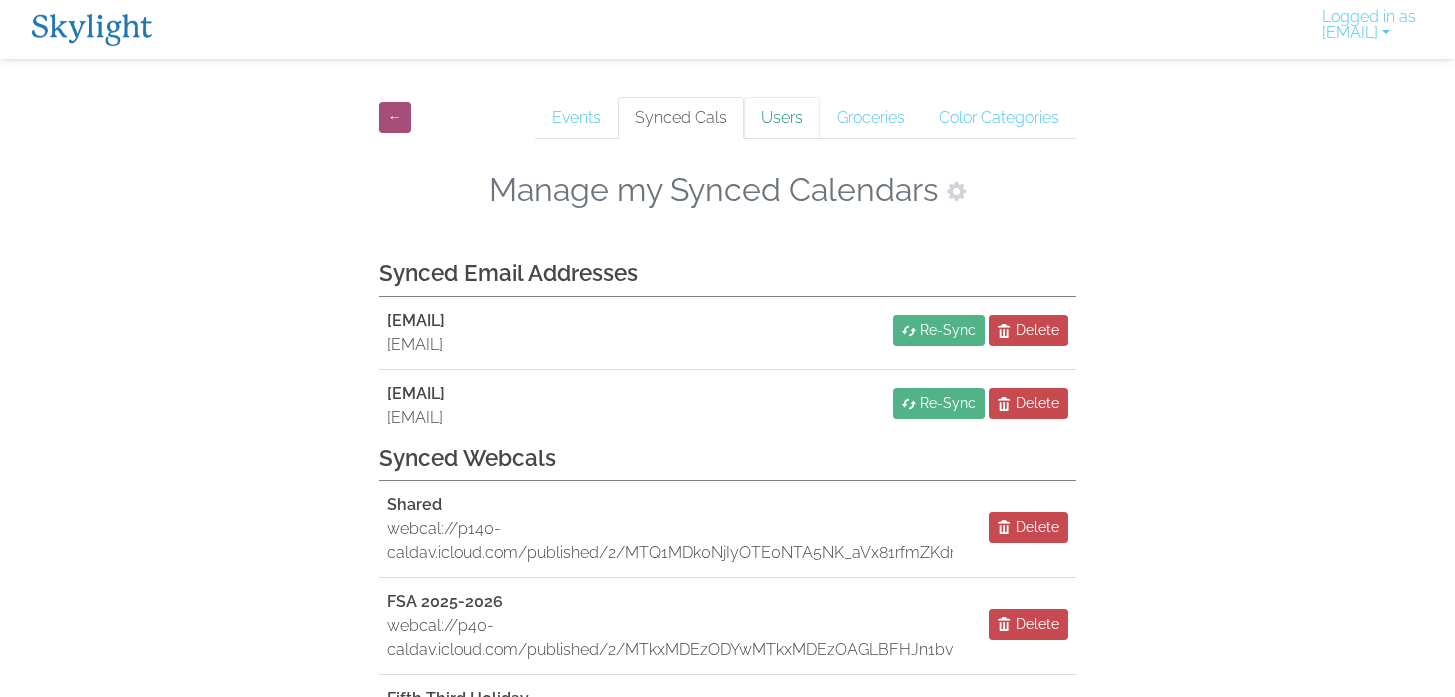 click on "Users" at bounding box center (782, 118) 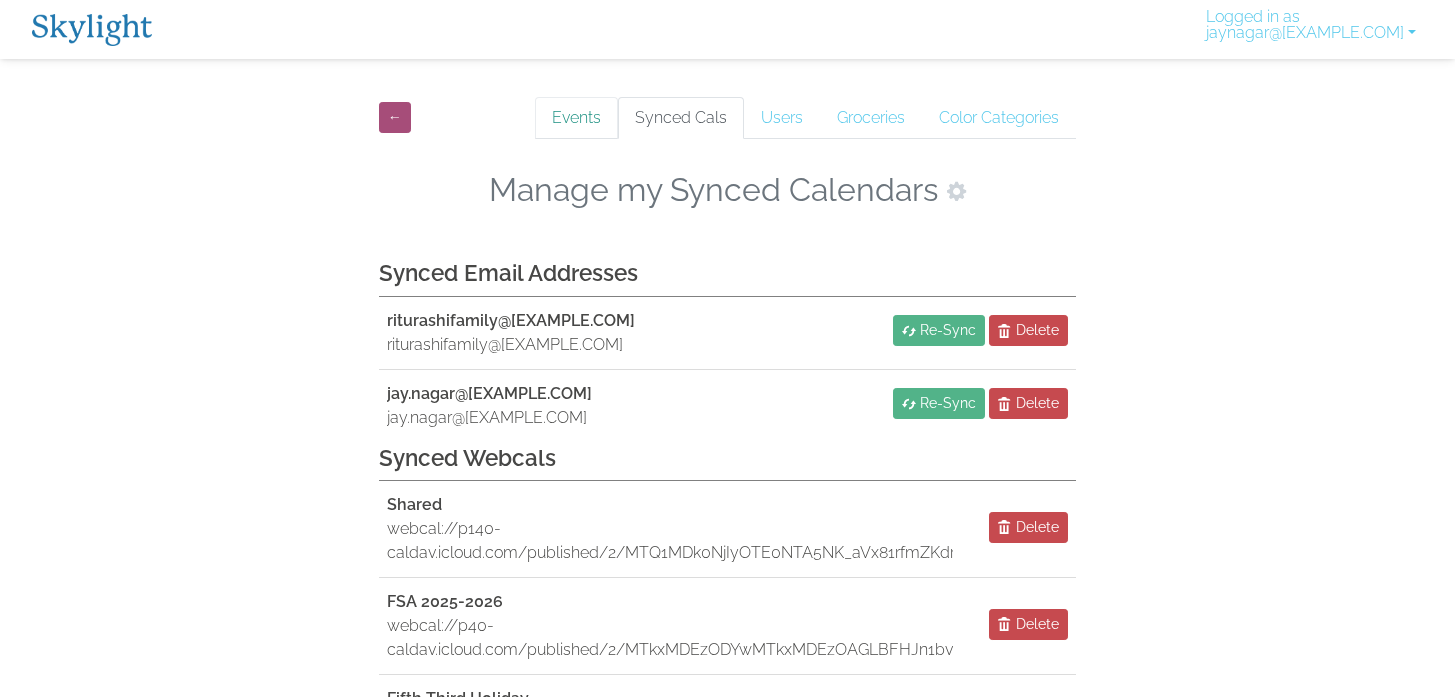 scroll, scrollTop: 0, scrollLeft: 0, axis: both 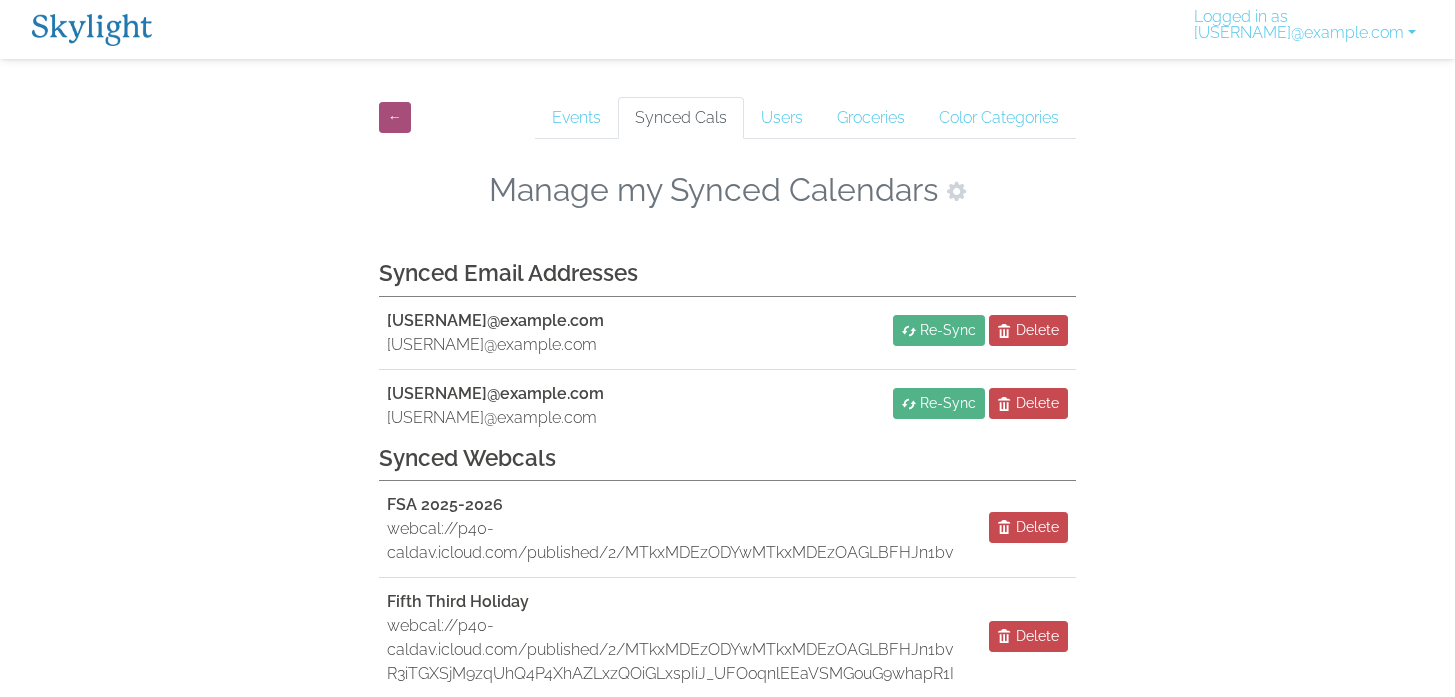 click at bounding box center (92, 30) 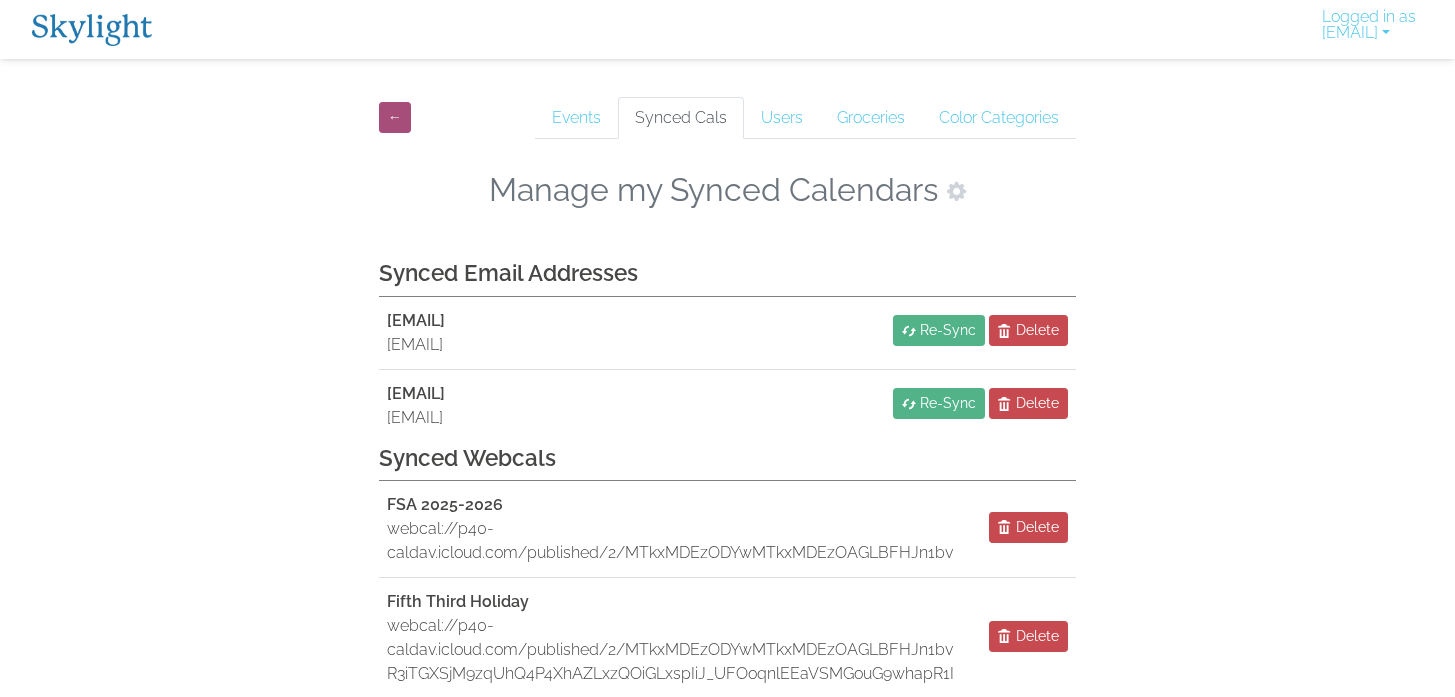 scroll, scrollTop: 0, scrollLeft: 0, axis: both 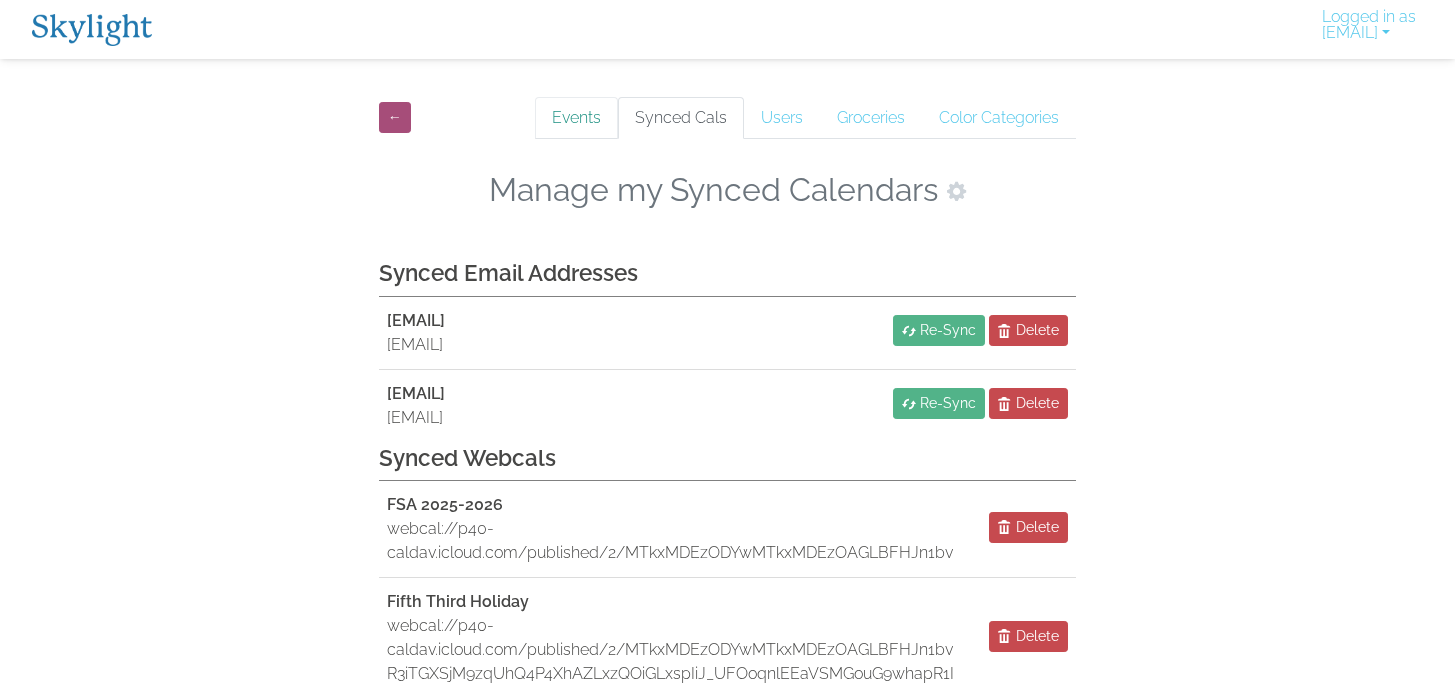 click on "Events" at bounding box center (576, 118) 